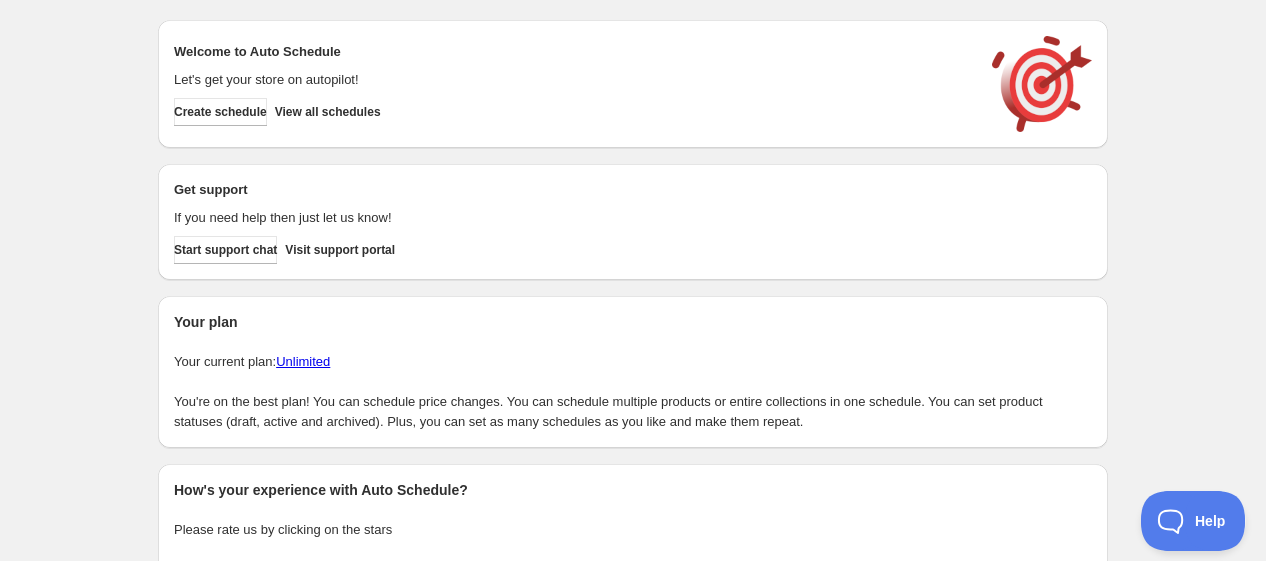 scroll, scrollTop: 0, scrollLeft: 0, axis: both 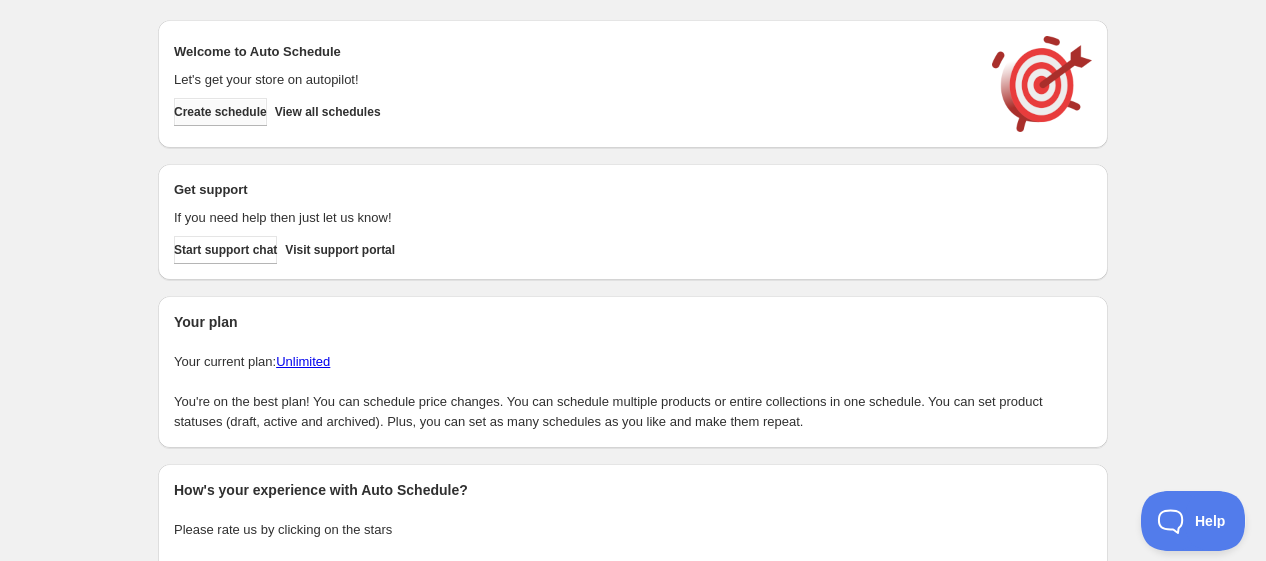 click on "Create schedule" at bounding box center [220, 112] 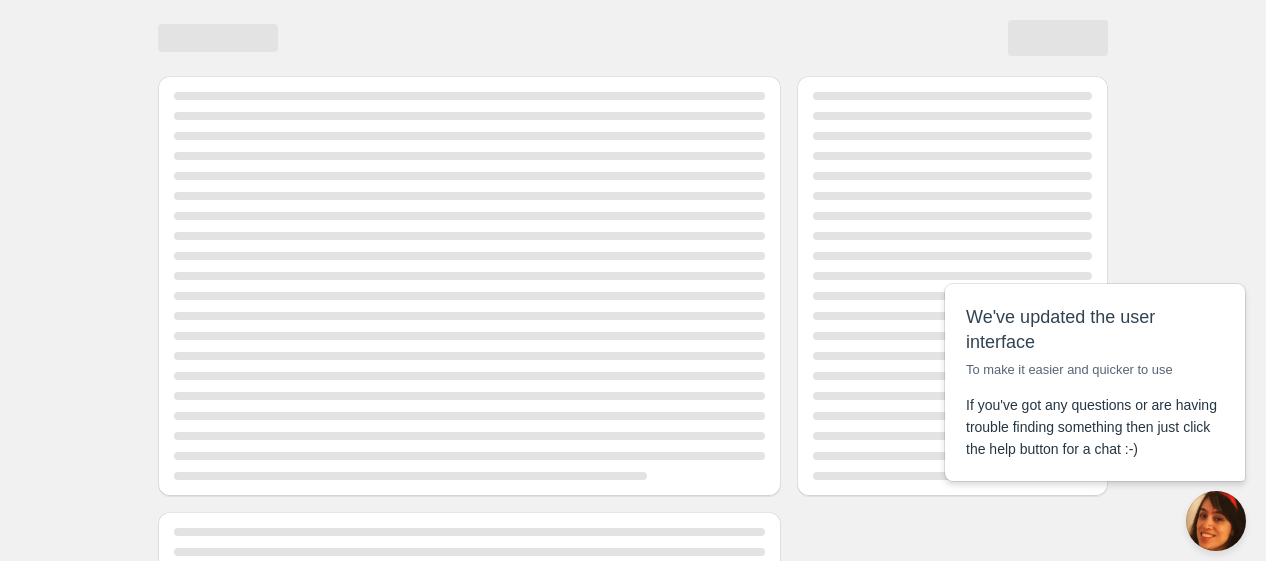 scroll, scrollTop: 0, scrollLeft: 0, axis: both 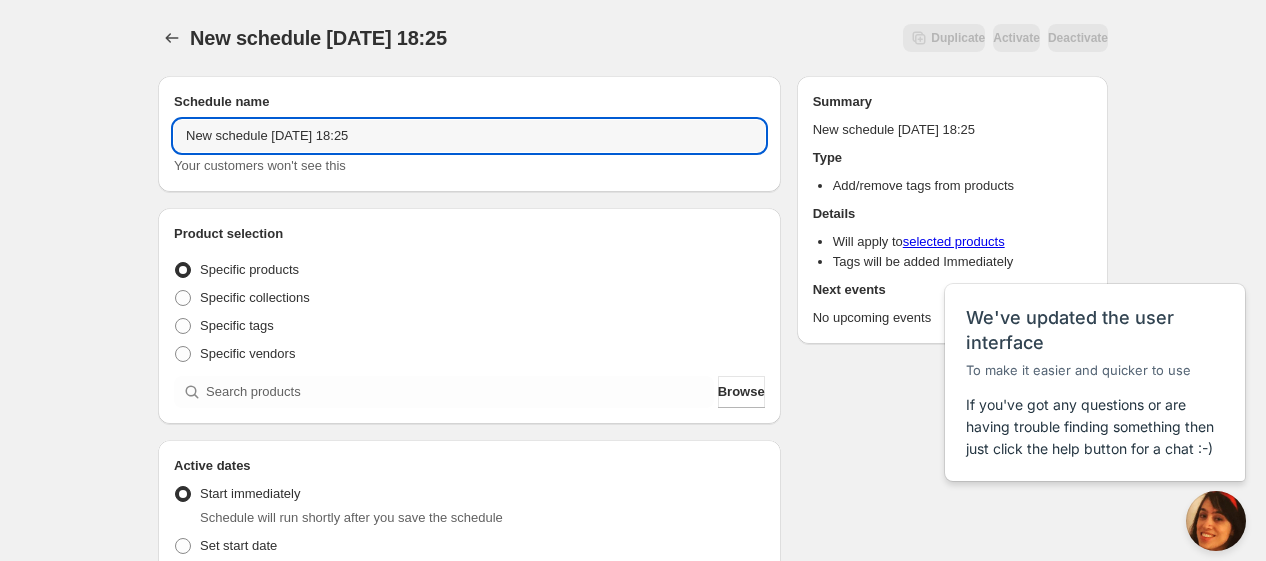 drag, startPoint x: 234, startPoint y: 135, endPoint x: 124, endPoint y: 131, distance: 110.0727 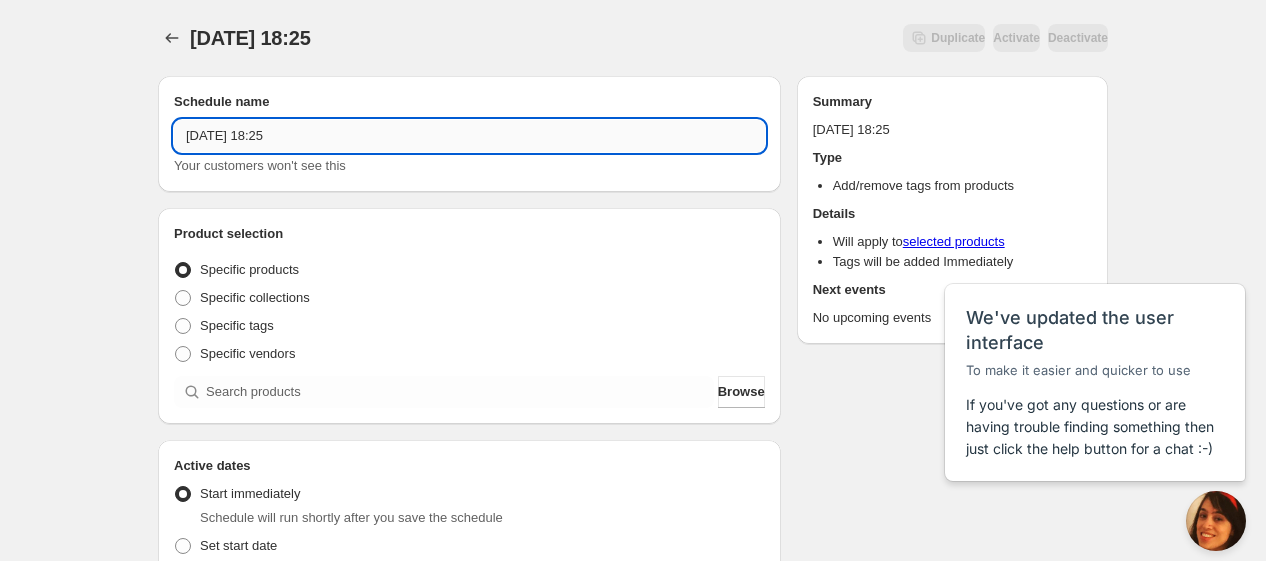click on "Thu Jul 16 2025 18:25" at bounding box center [469, 136] 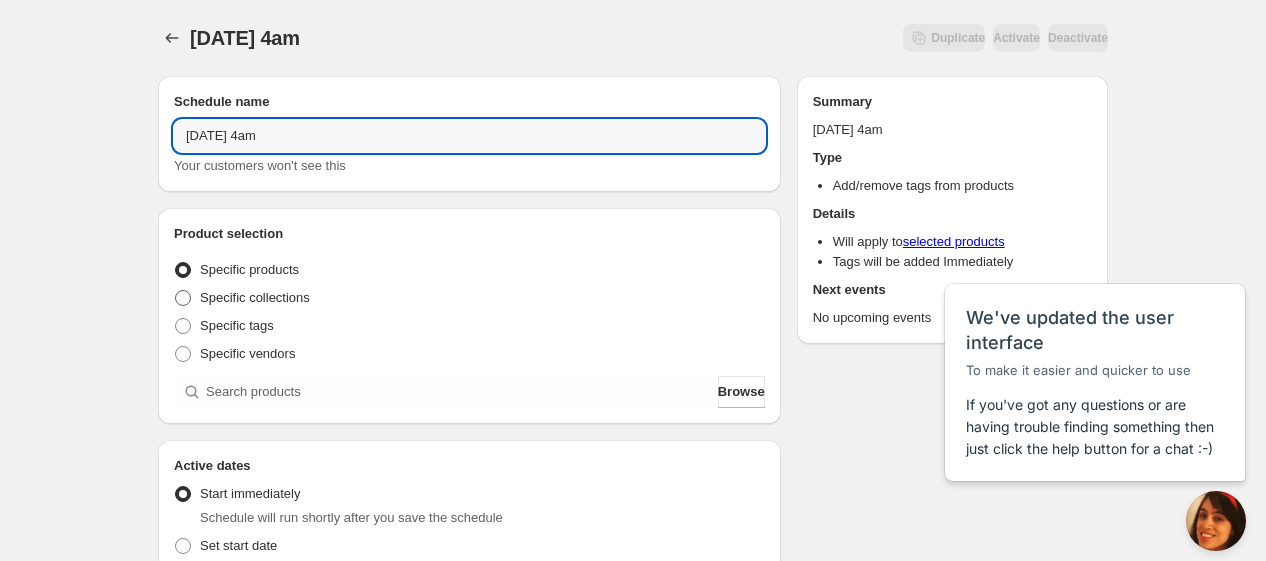 scroll, scrollTop: 111, scrollLeft: 0, axis: vertical 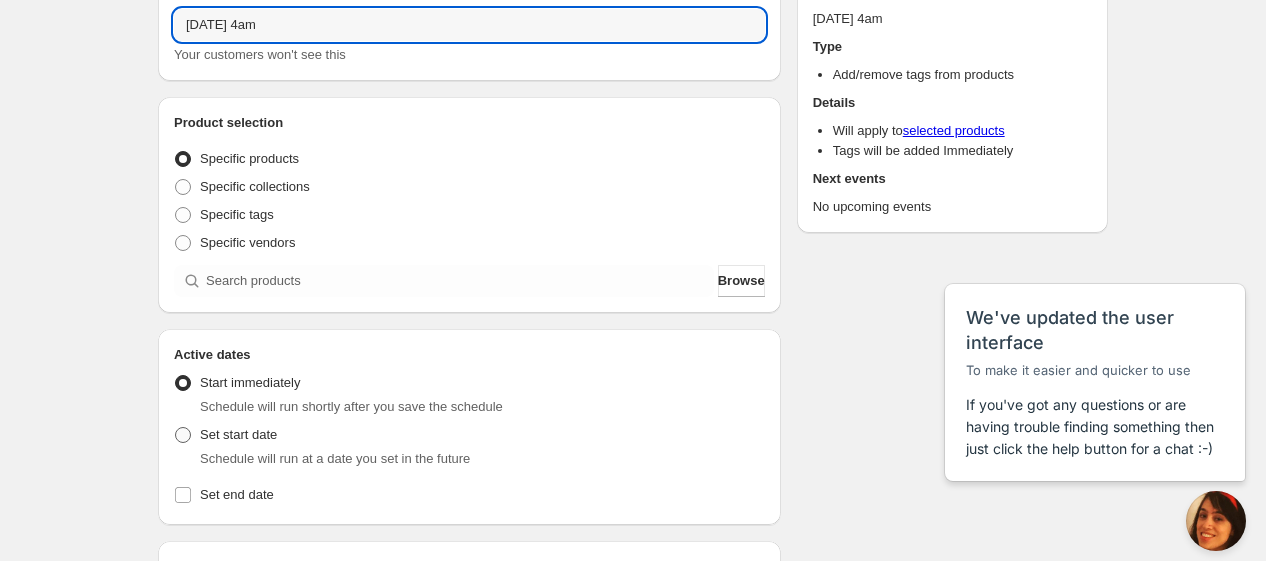type on "Thu Jul 17 2025 4am" 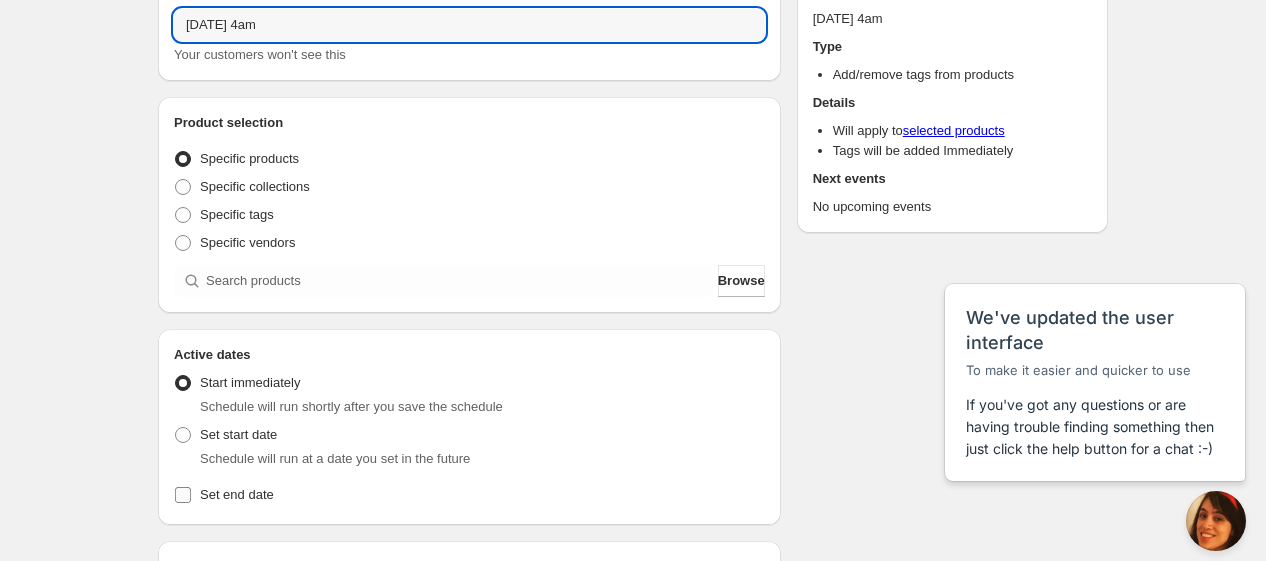 click on "Set start date" at bounding box center (238, 434) 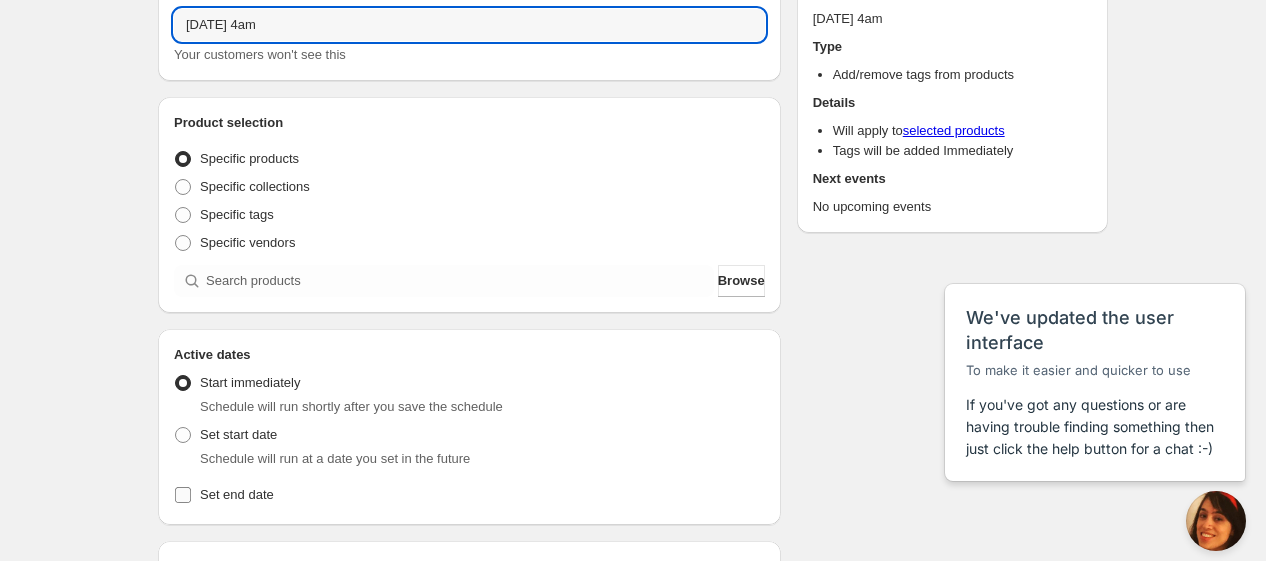 radio on "true" 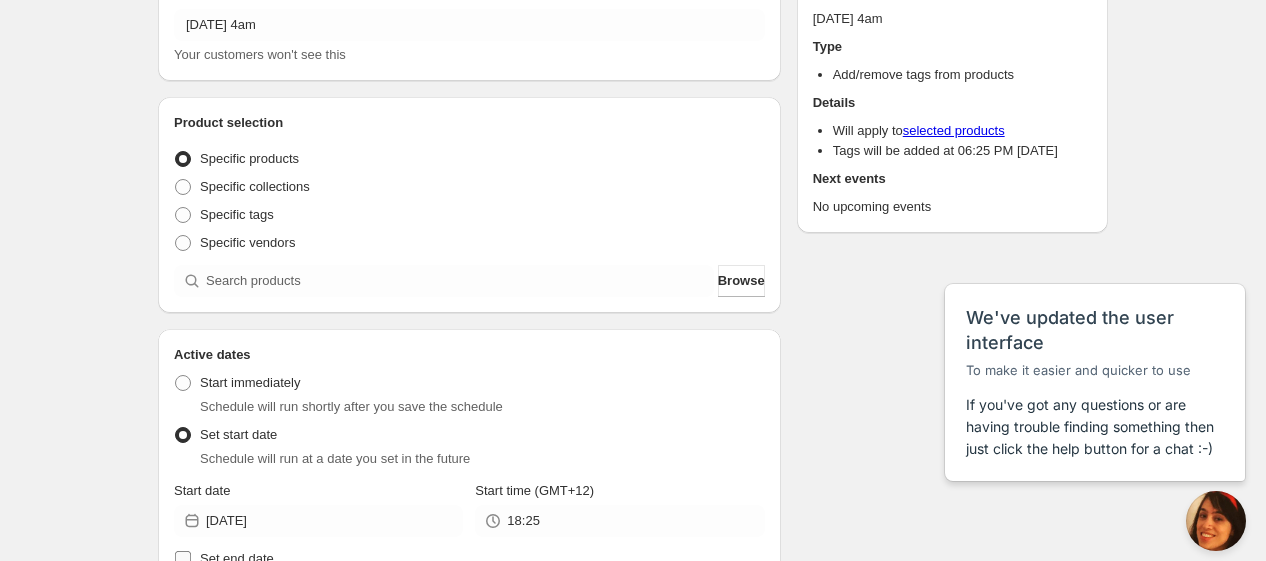 scroll, scrollTop: 222, scrollLeft: 0, axis: vertical 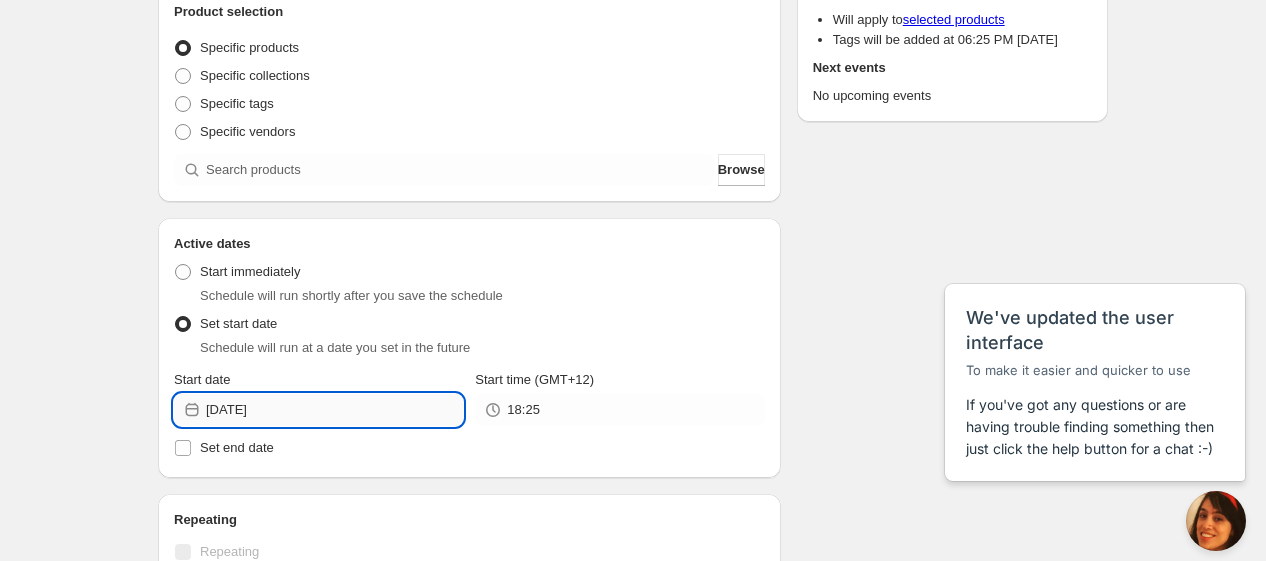 click on "2025-07-16" at bounding box center (334, 410) 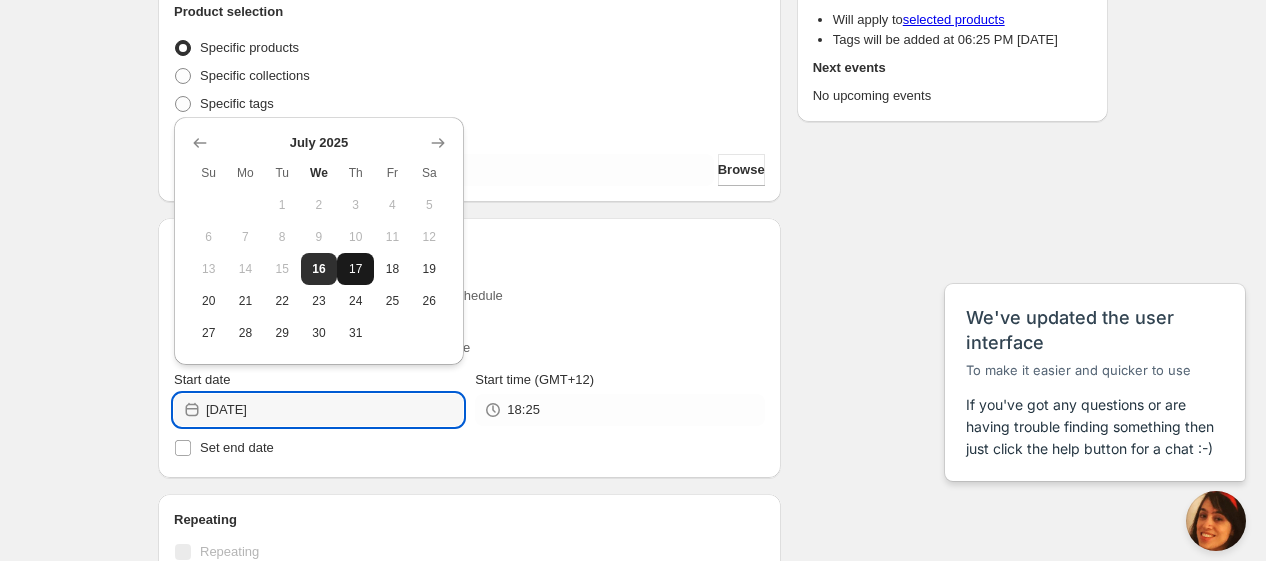 click on "17" at bounding box center [355, 269] 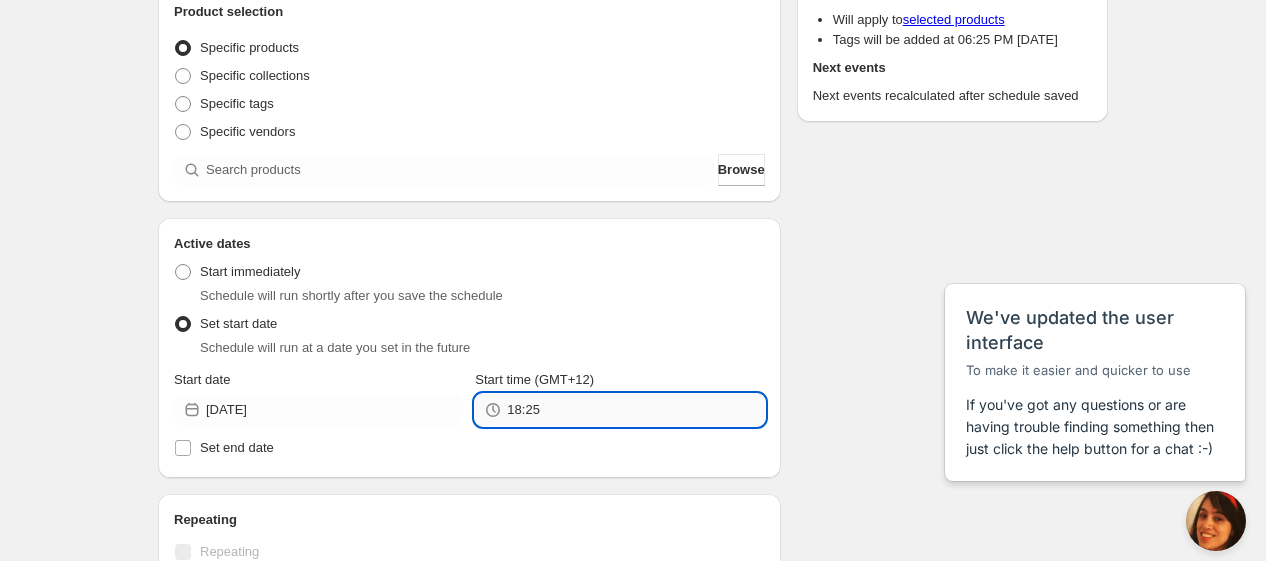 click on "18:25" at bounding box center [635, 410] 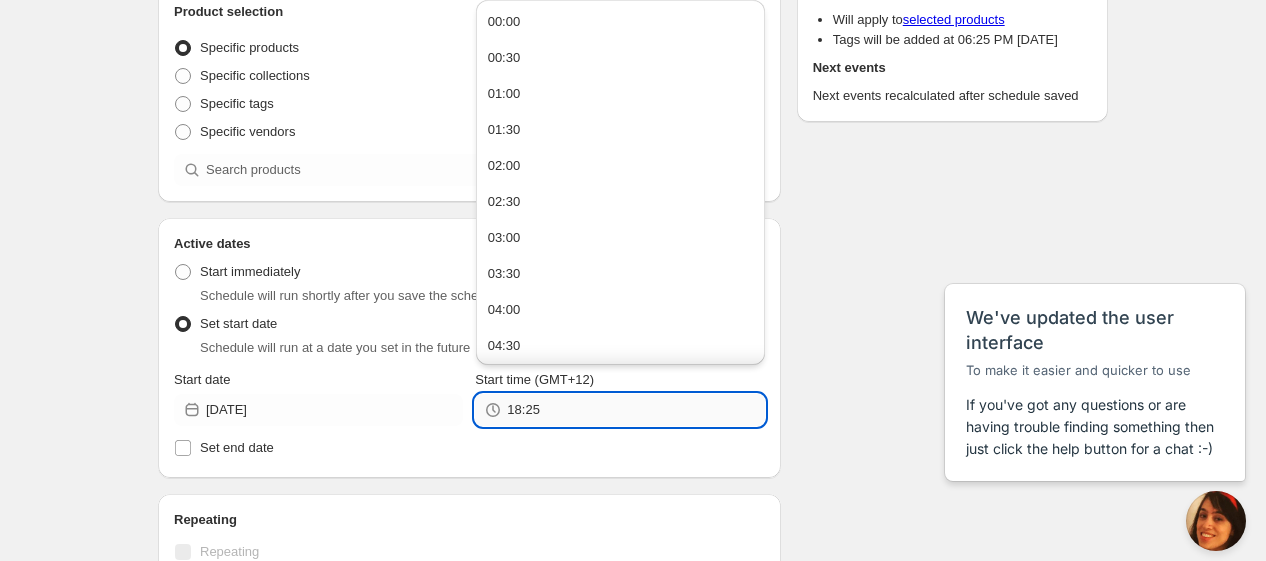 type on "5" 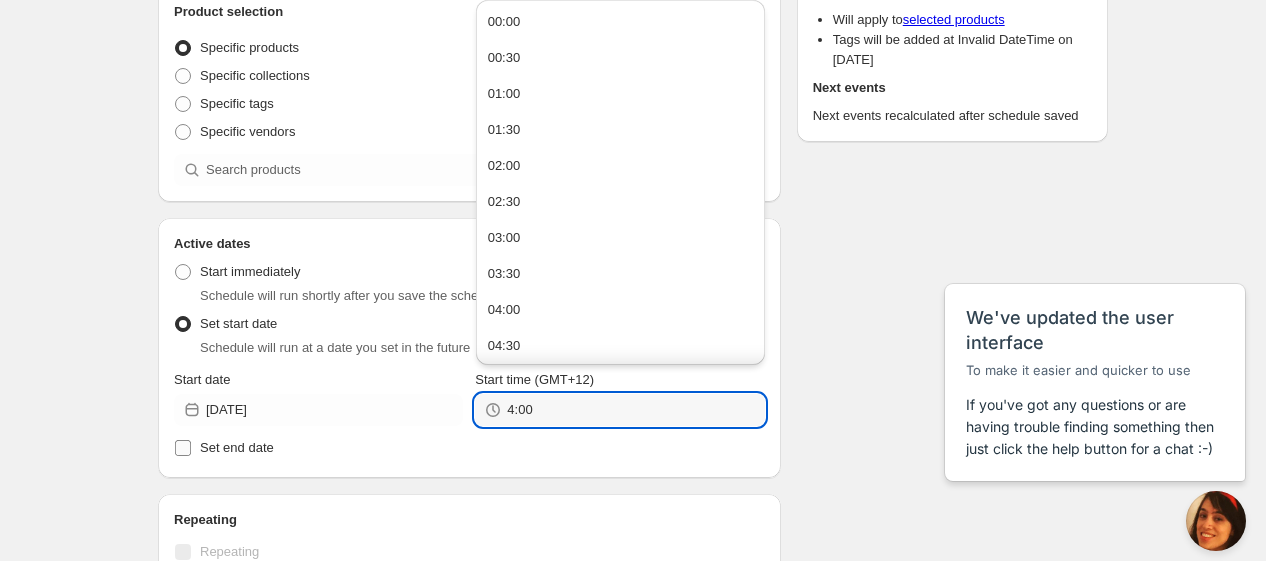 type on "04:00" 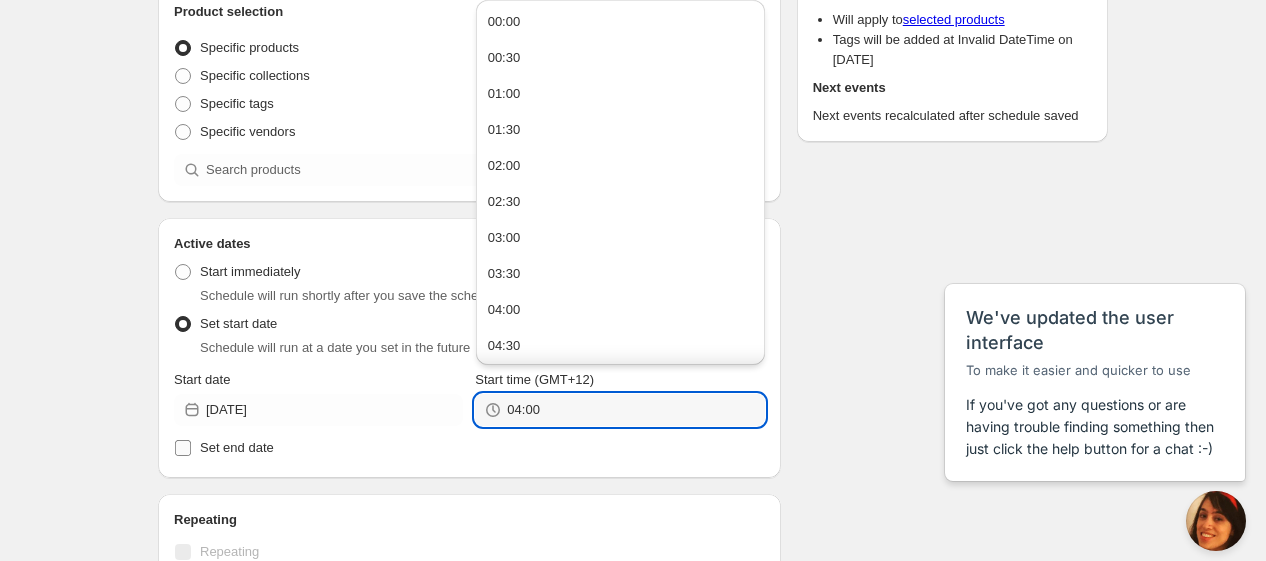 click on "Set end date" at bounding box center (237, 447) 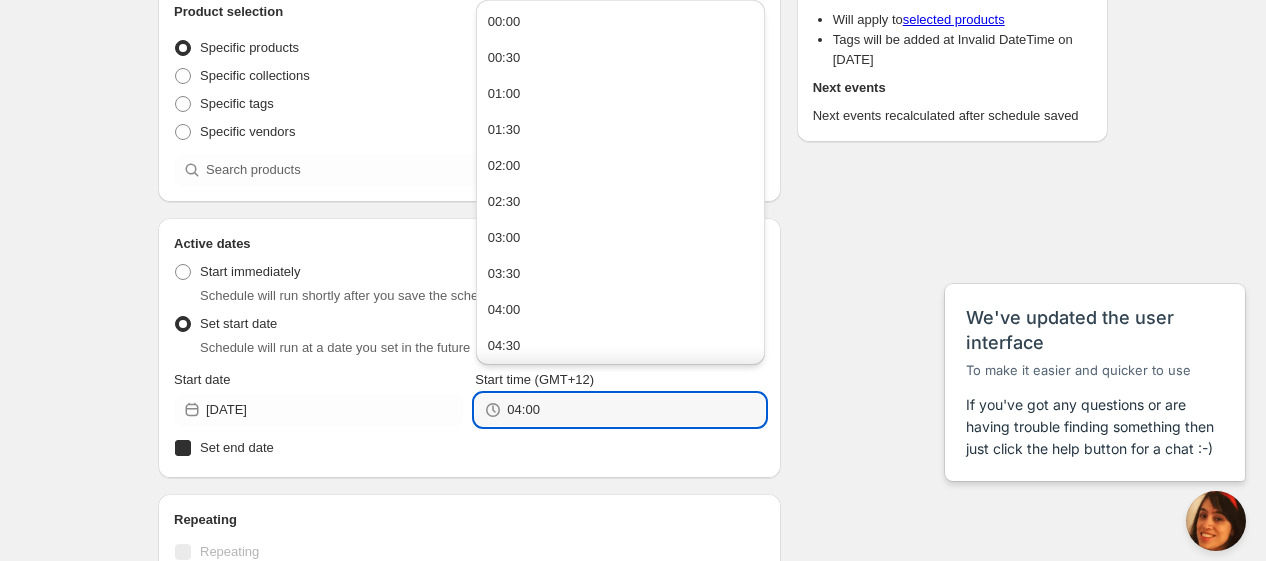 checkbox on "true" 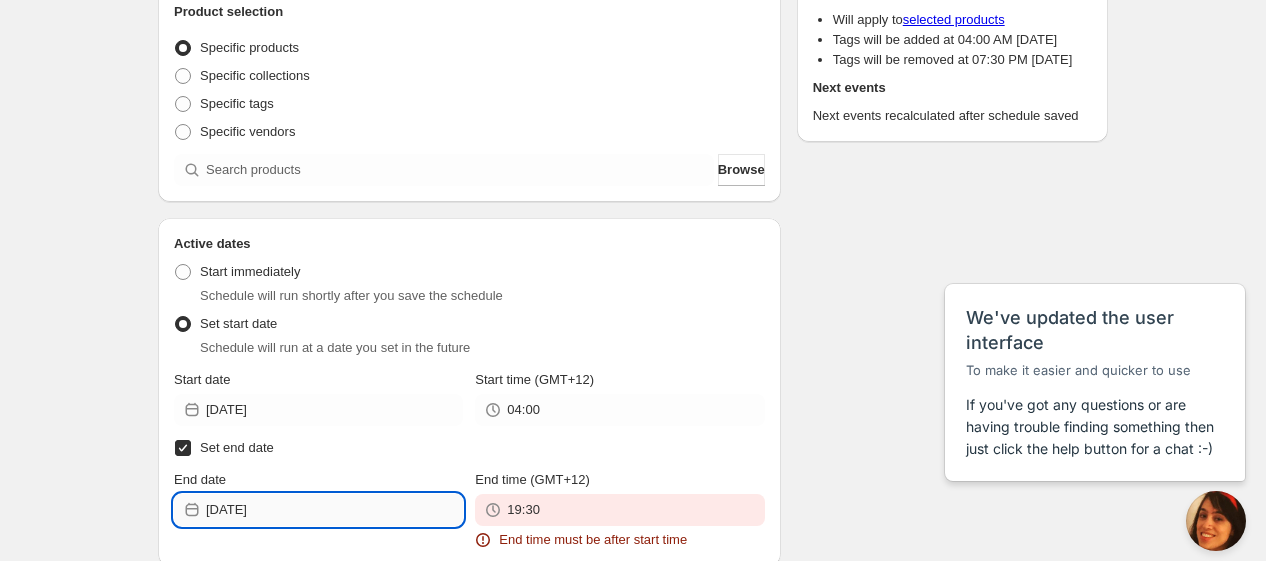 click on "2025-07-16" at bounding box center [334, 510] 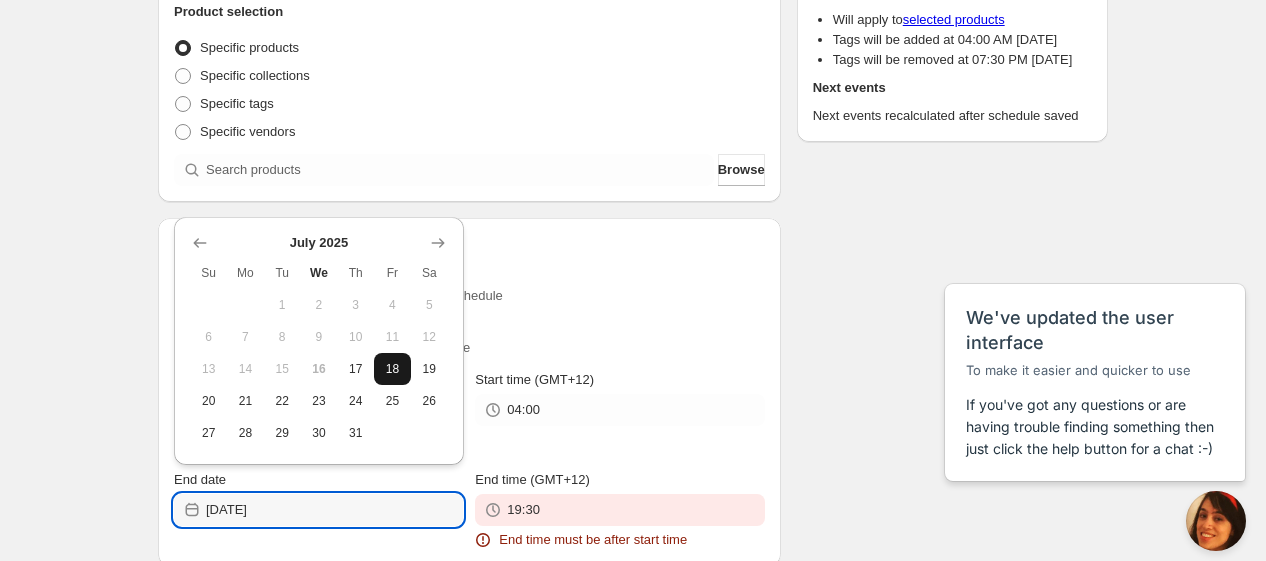 click on "18" at bounding box center [392, 369] 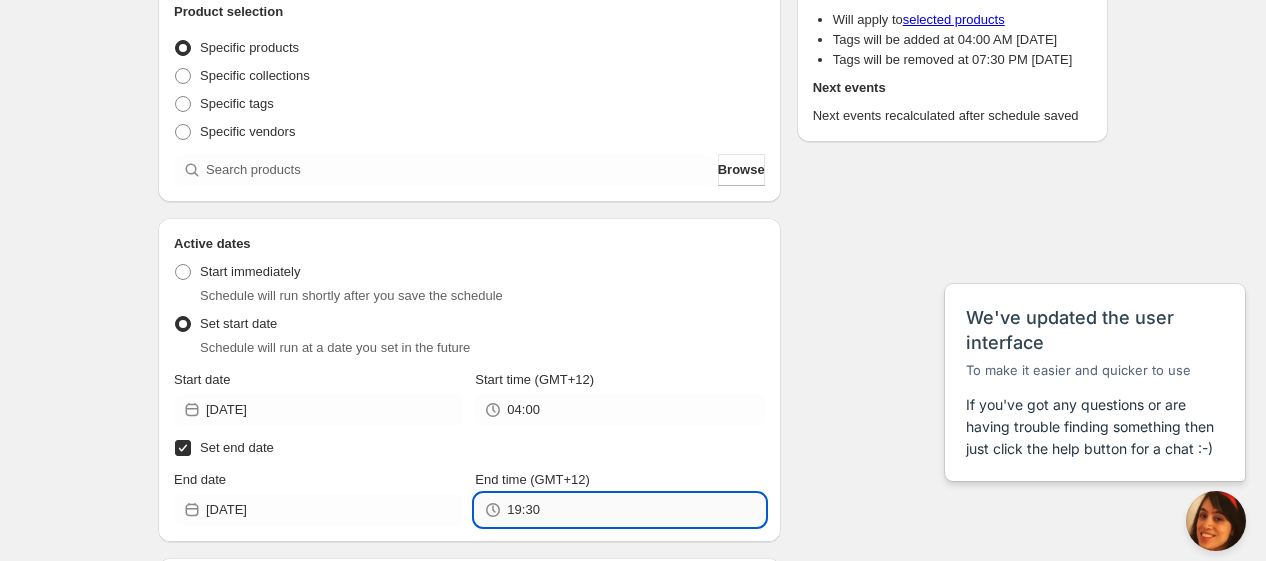 click on "19:30" at bounding box center [635, 510] 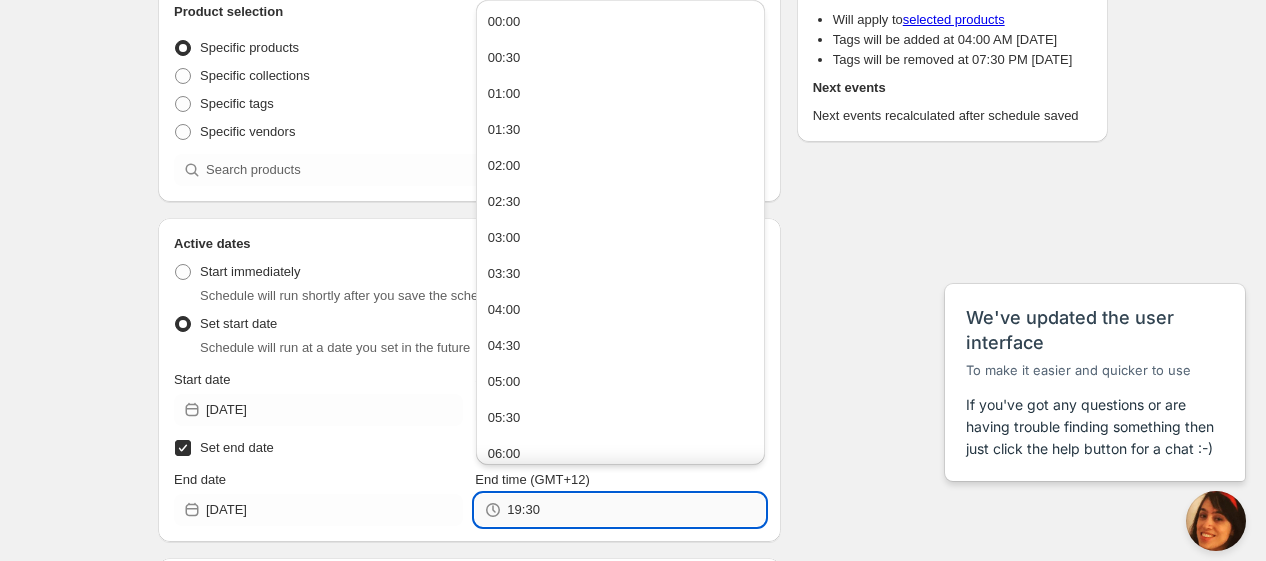 paste on "4:0" 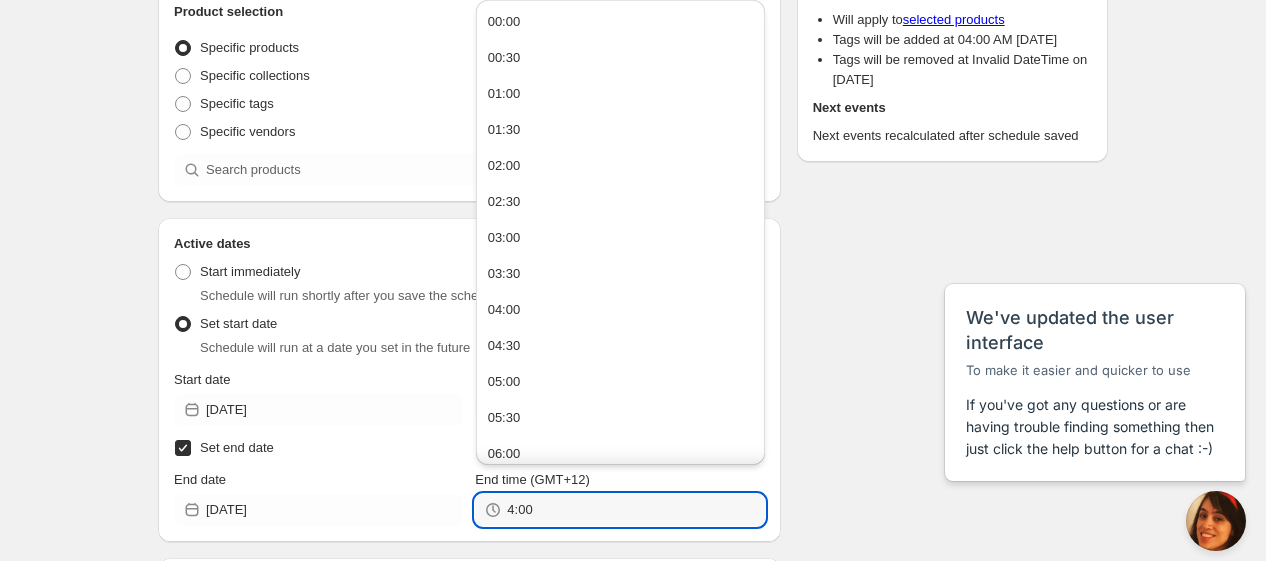 type on "04:00" 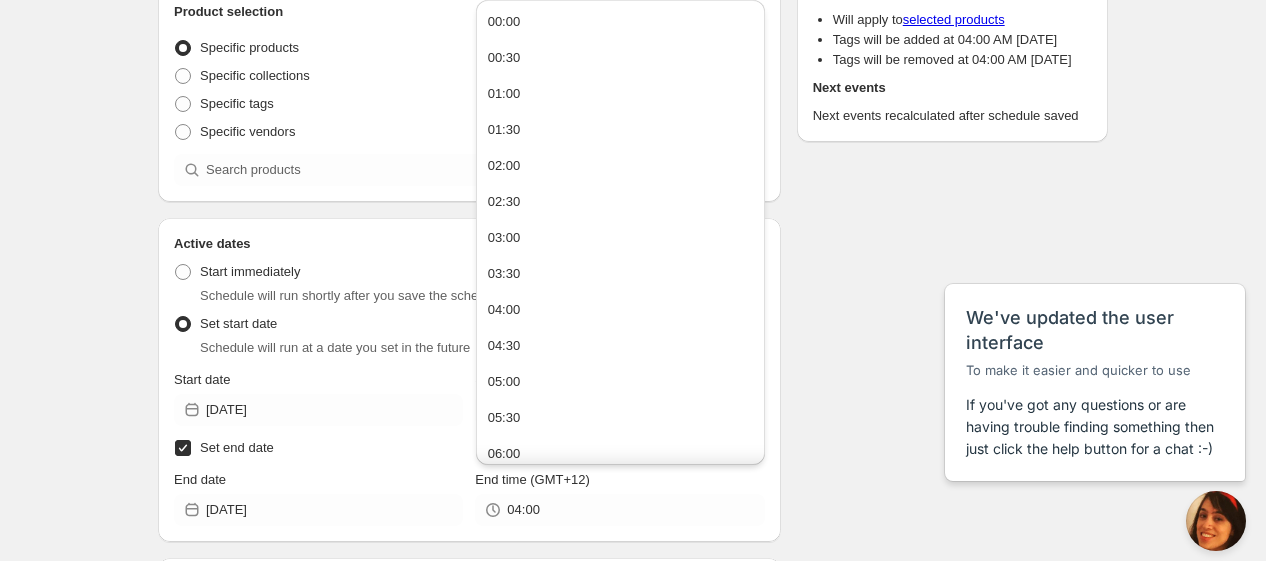 click on "Schedule name Thu Jul 17 2025 4am Your customers won't see this Product selection Entity type Specific products Specific collections Specific tags Specific vendors Browse Active dates Active Date Type Start immediately Schedule will run shortly after you save the schedule Set start date Schedule will run at a date you set in the future Start date 2025-07-17 Start time (GMT+12) 04:00 Set end date End date 2025-07-18 End time (GMT+12) 04:00 Repeating Repeating Ok Cancel Every 1 Date range Days Weeks Months Years Days Ends Never On specific date After a number of occurances Tags Tag type Add tags at start of schedule, remove at end Remove tags at start of schedule, add at end Tags Countdown timer Show a countdown timer on the product page The countdown timer will show the time remaining until the end of the schedule. Remember to add the Countdown Timer block to your theme and configure it to your liking. Open theme editor Summary Thu Jul 17 2025 4am Type Add/remove tags from products Details Will apply to" at bounding box center [625, 458] 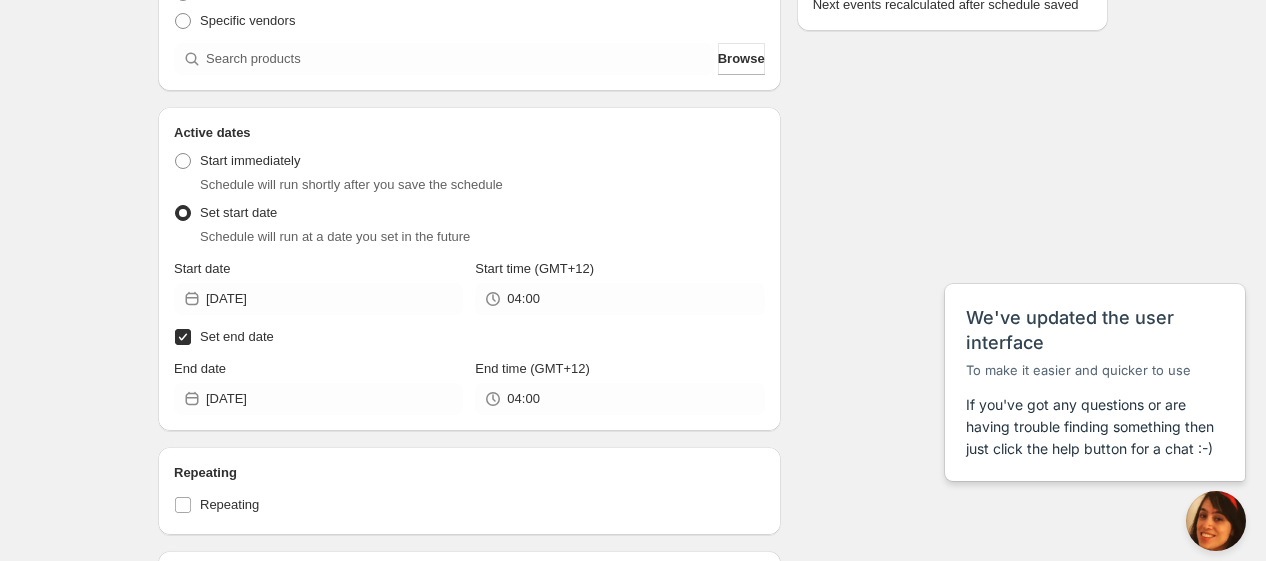 scroll, scrollTop: 666, scrollLeft: 0, axis: vertical 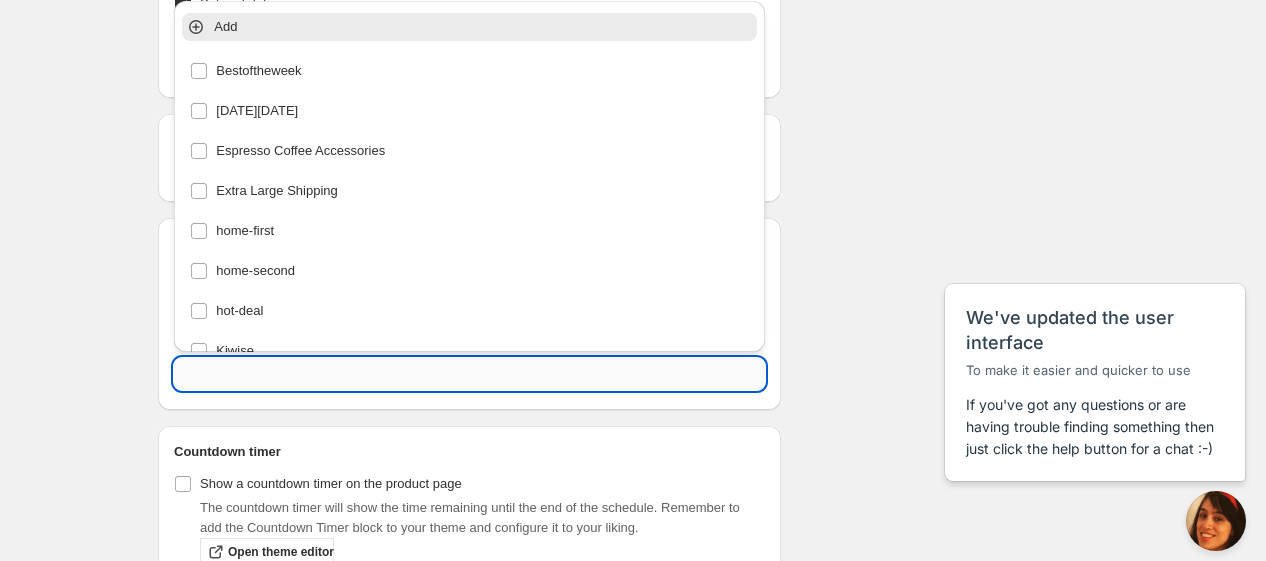click at bounding box center [469, 374] 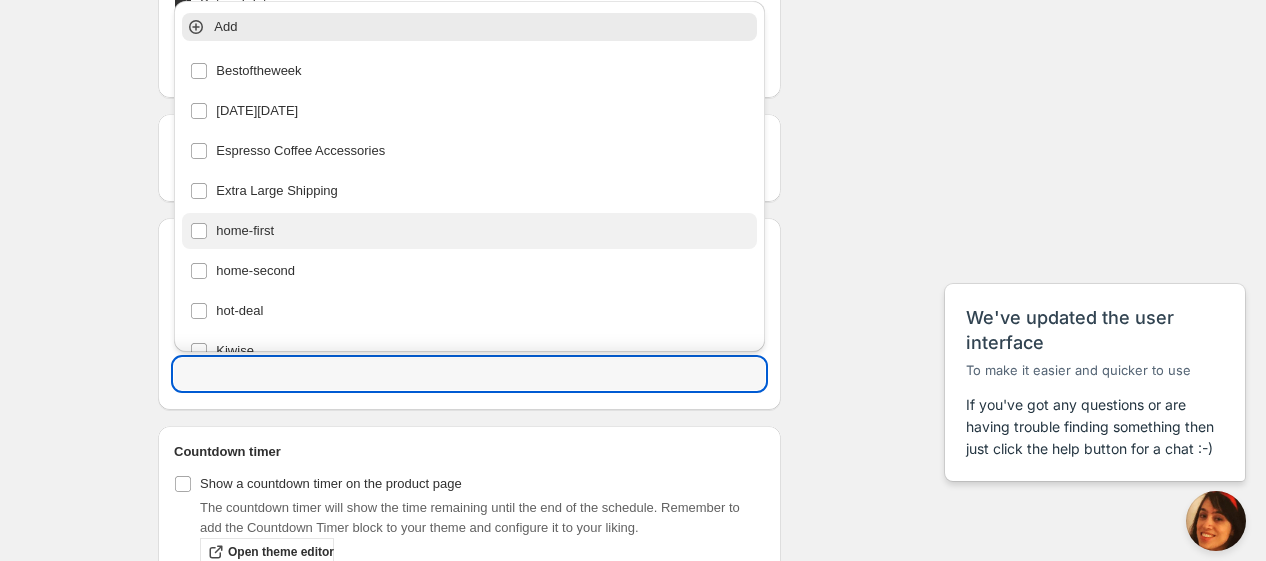 click on "home-first" at bounding box center (469, 231) 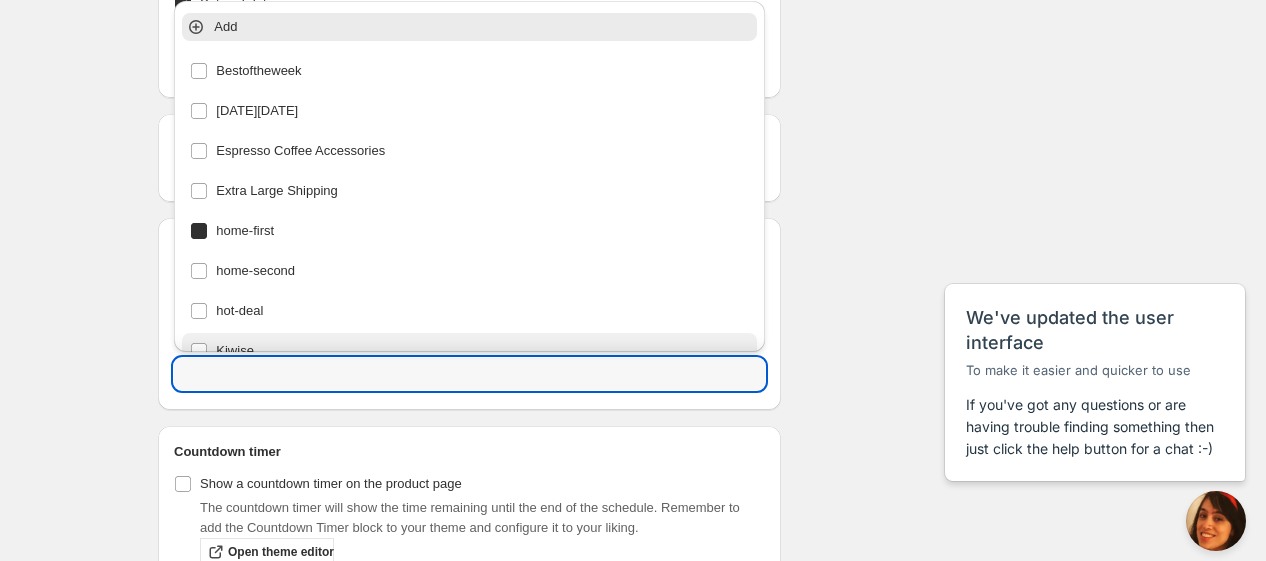 type on "home-first" 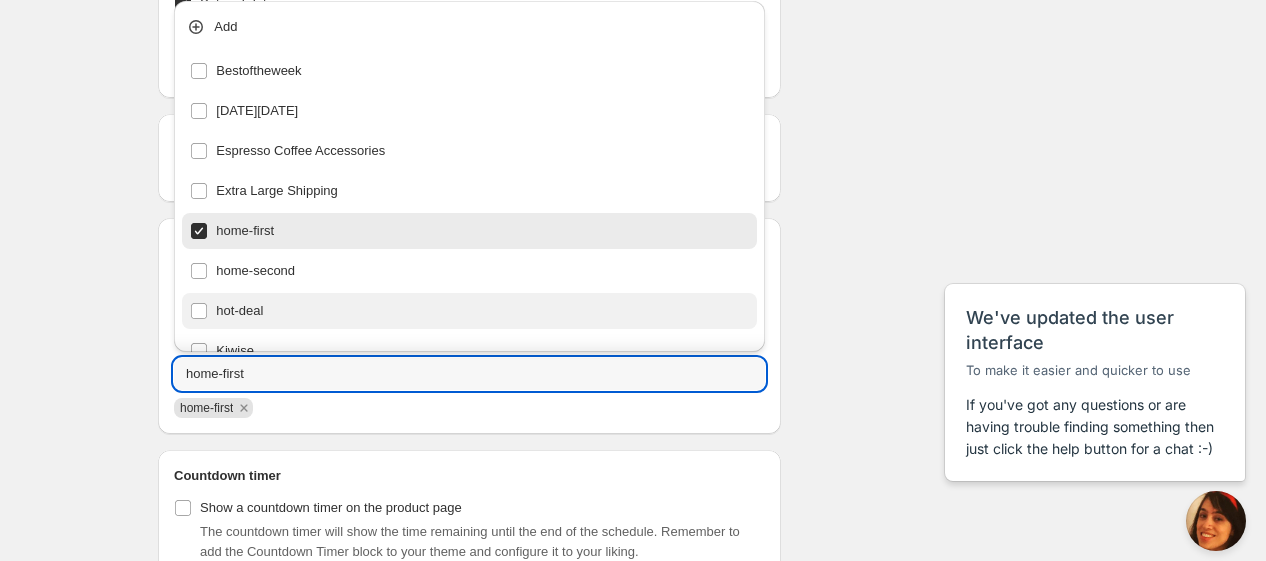 scroll, scrollTop: 777, scrollLeft: 0, axis: vertical 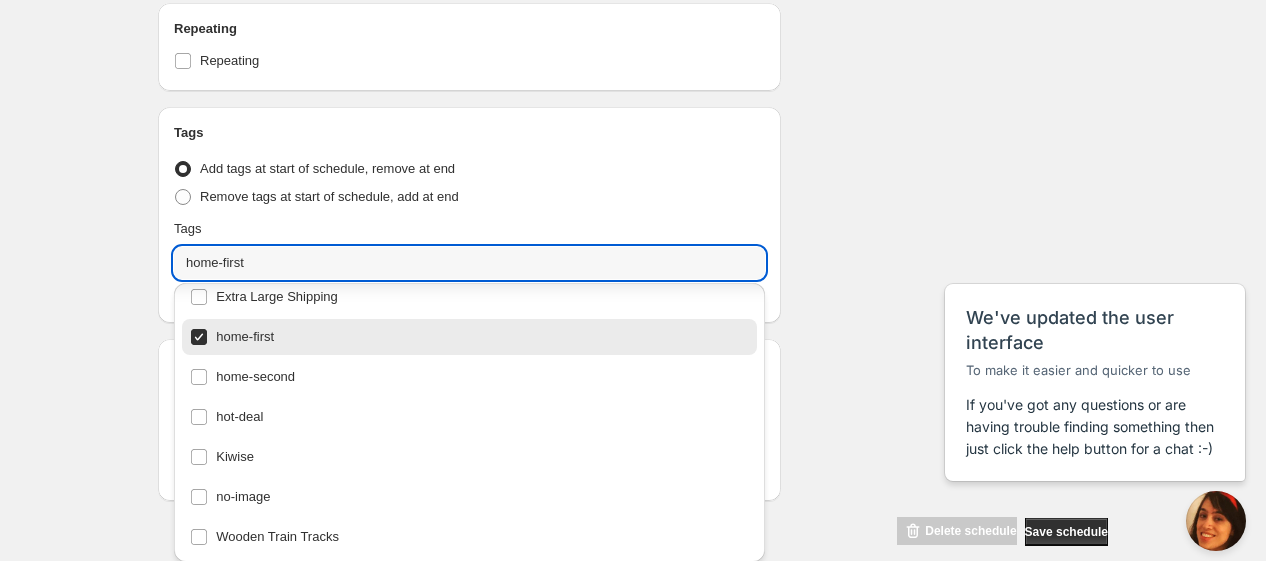 click on "Schedule name Thu Jul 17 2025 4am Your customers won't see this Product selection Entity type Specific products Specific collections Specific tags Specific vendors Browse Active dates Active Date Type Start immediately Schedule will run shortly after you save the schedule Set start date Schedule will run at a date you set in the future Start date 2025-07-17 Start time (GMT+12) 04:00 Set end date End date 2025-07-18 End time (GMT+12) 04:00 Repeating Repeating Ok Cancel Every 1 Date range Days Weeks Months Years Days Ends Never On specific date After a number of occurances Tags Tag type Add tags at start of schedule, remove at end Remove tags at start of schedule, add at end Tags home-first home-first Countdown timer Show a countdown timer on the product page The countdown timer will show the time remaining until the end of the schedule. Remember to add the Countdown Timer block to your theme and configure it to your liking. Open theme editor Summary Thu Jul 17 2025 4am Type Add/remove tags from products" at bounding box center (625, -85) 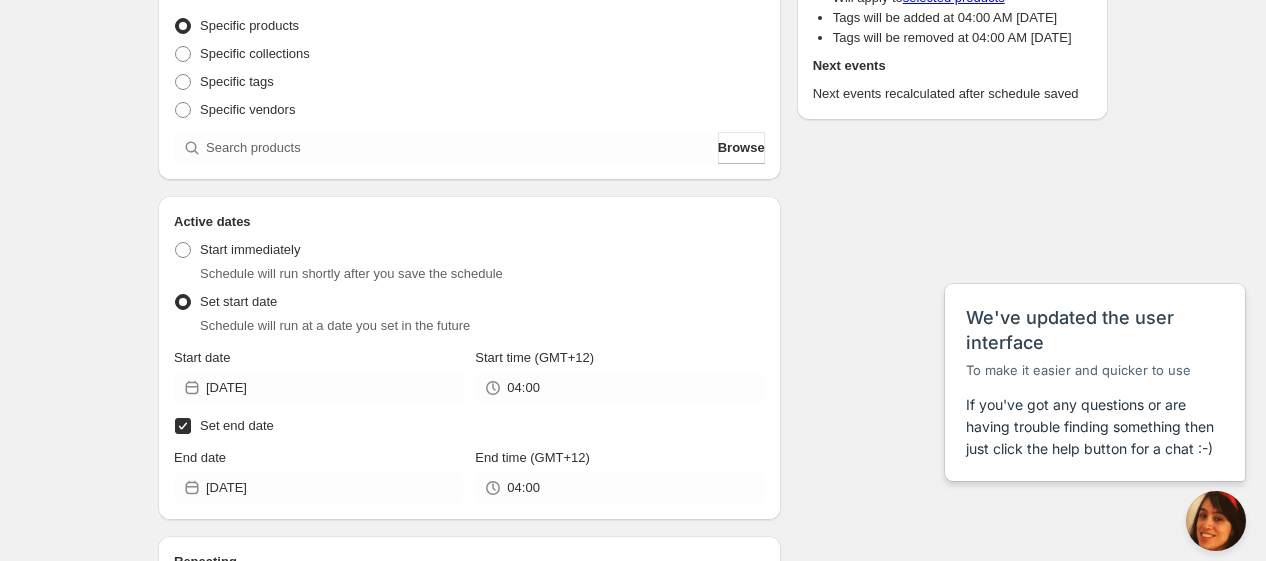 scroll, scrollTop: 133, scrollLeft: 0, axis: vertical 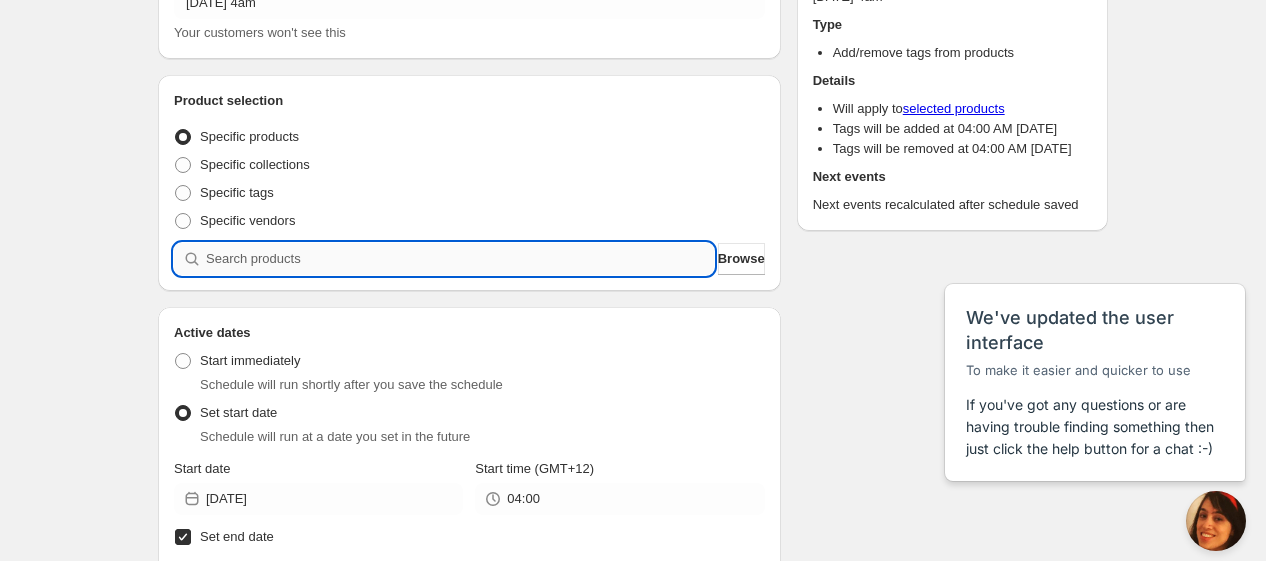 click at bounding box center [460, 259] 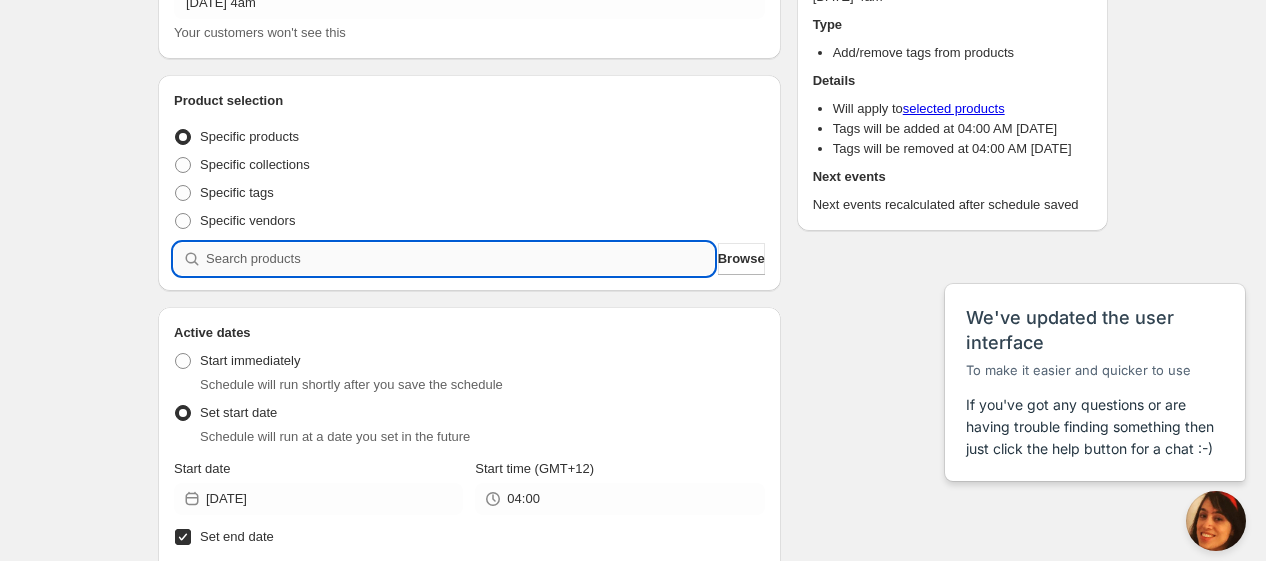 paste on "CNH24161" 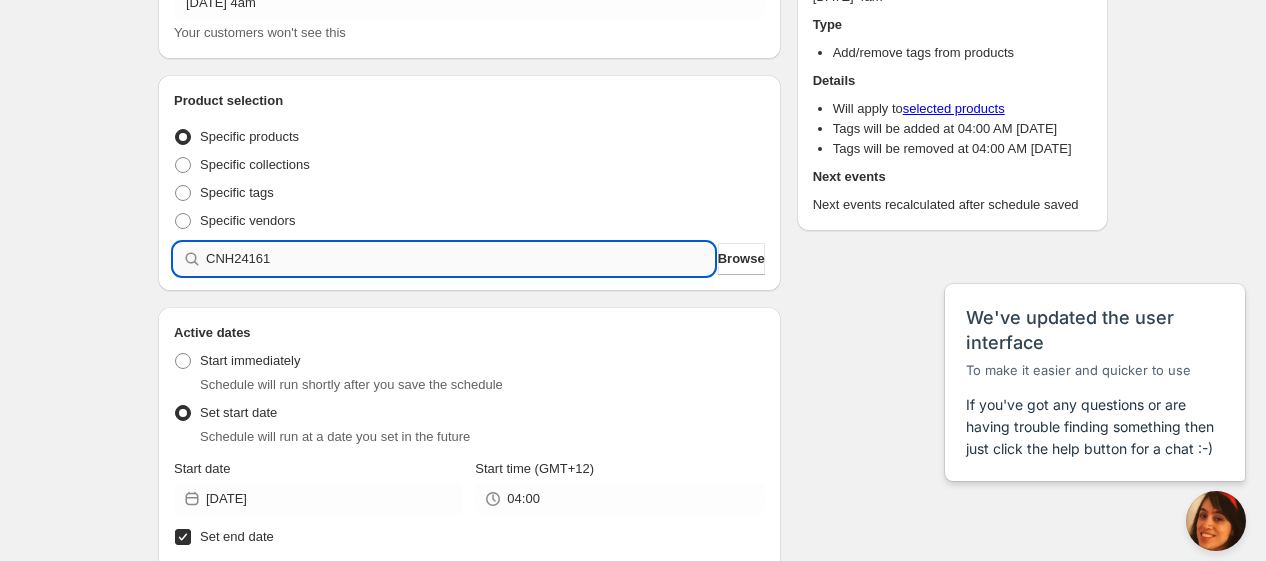 type 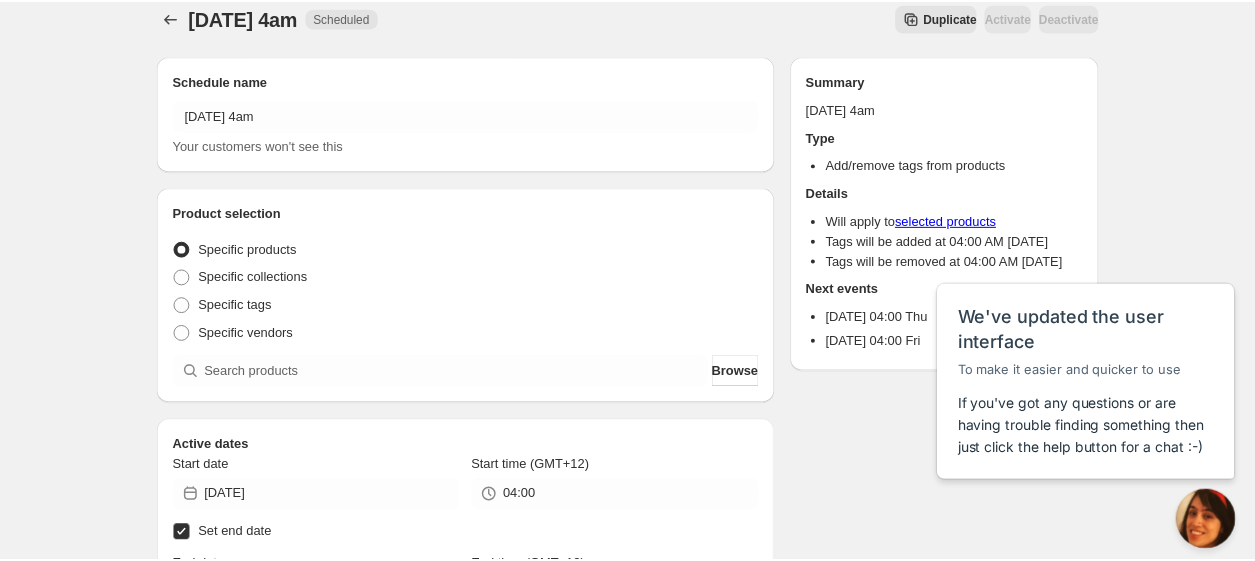 scroll, scrollTop: 133, scrollLeft: 0, axis: vertical 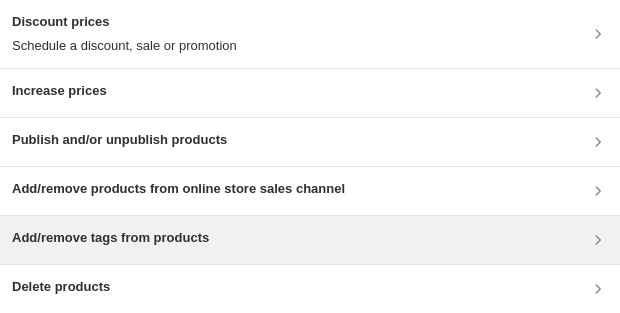 click on "Add/remove tags from products" at bounding box center (110, 238) 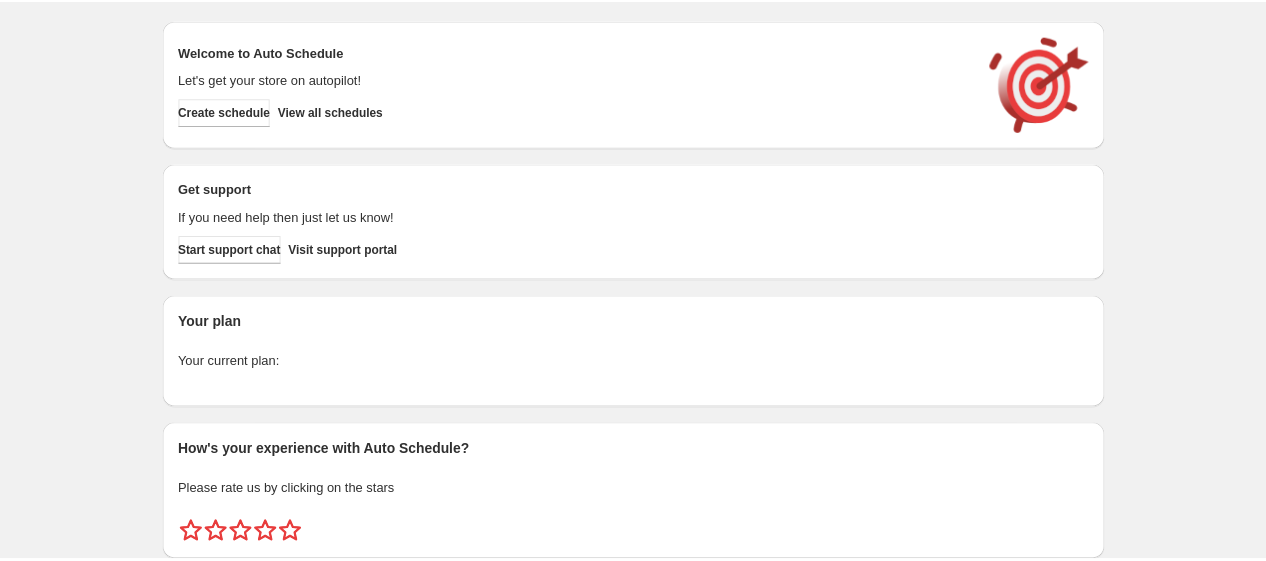 scroll, scrollTop: 0, scrollLeft: 0, axis: both 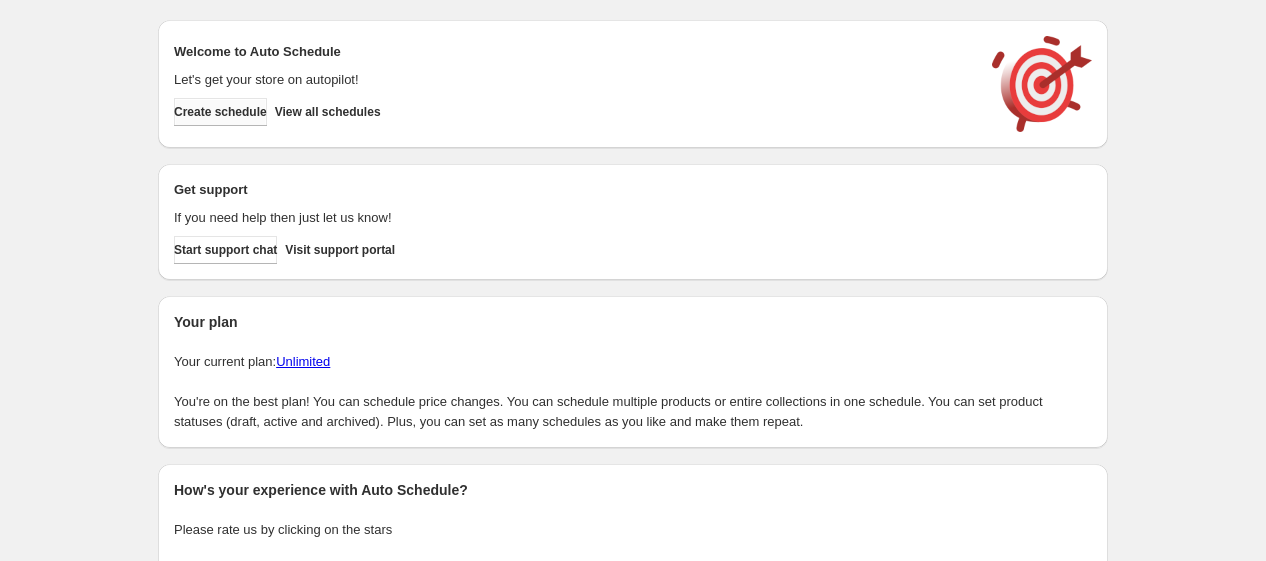 click on "Create schedule" at bounding box center (220, 112) 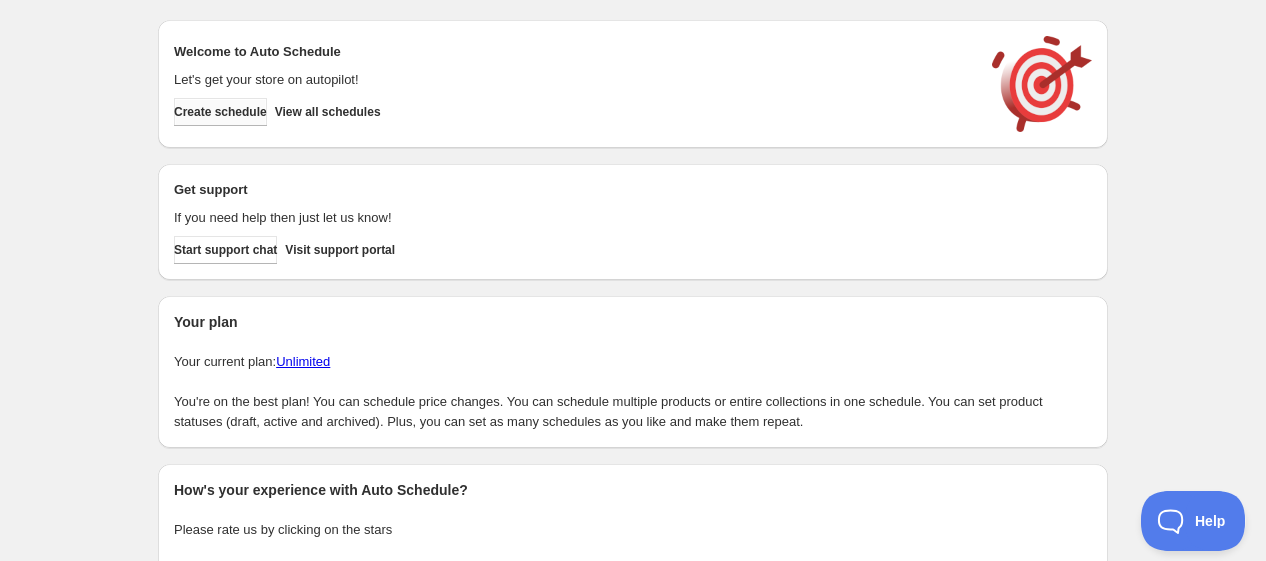 scroll, scrollTop: 0, scrollLeft: 0, axis: both 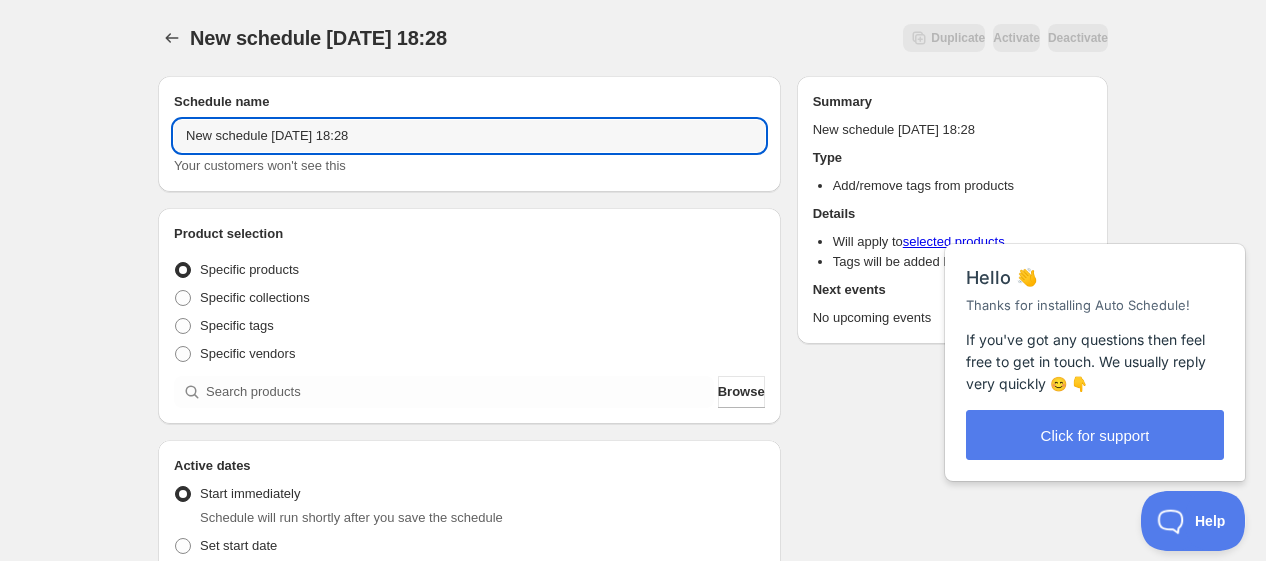 drag, startPoint x: 265, startPoint y: 138, endPoint x: -88, endPoint y: 120, distance: 353.45862 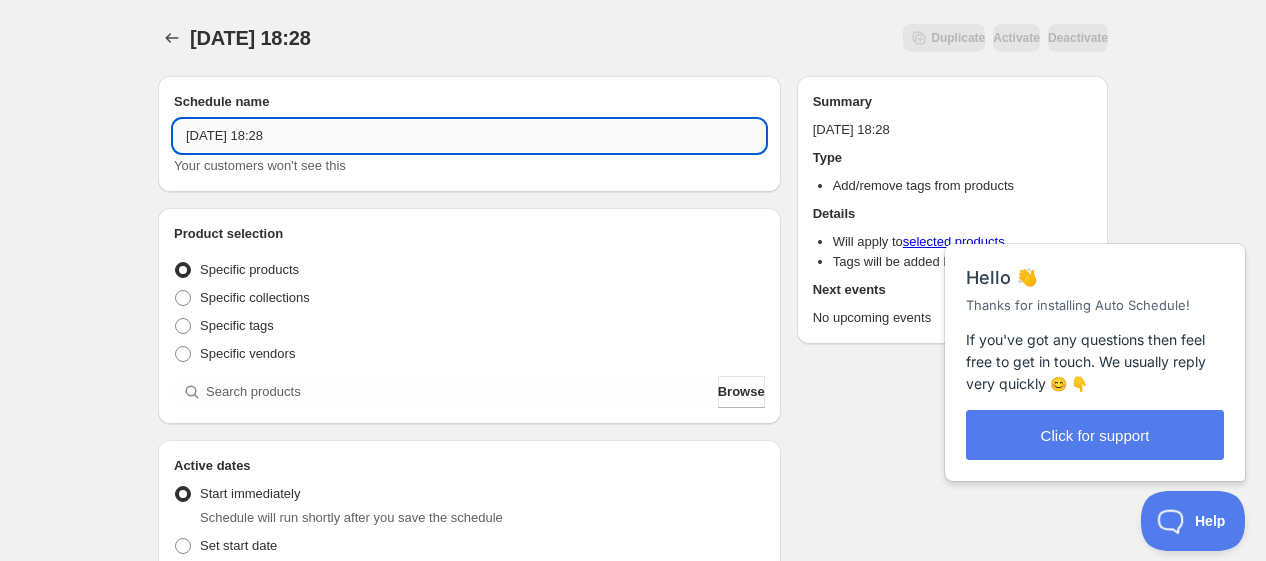 click on "Thu Jul 16 2025 18:28" at bounding box center [469, 136] 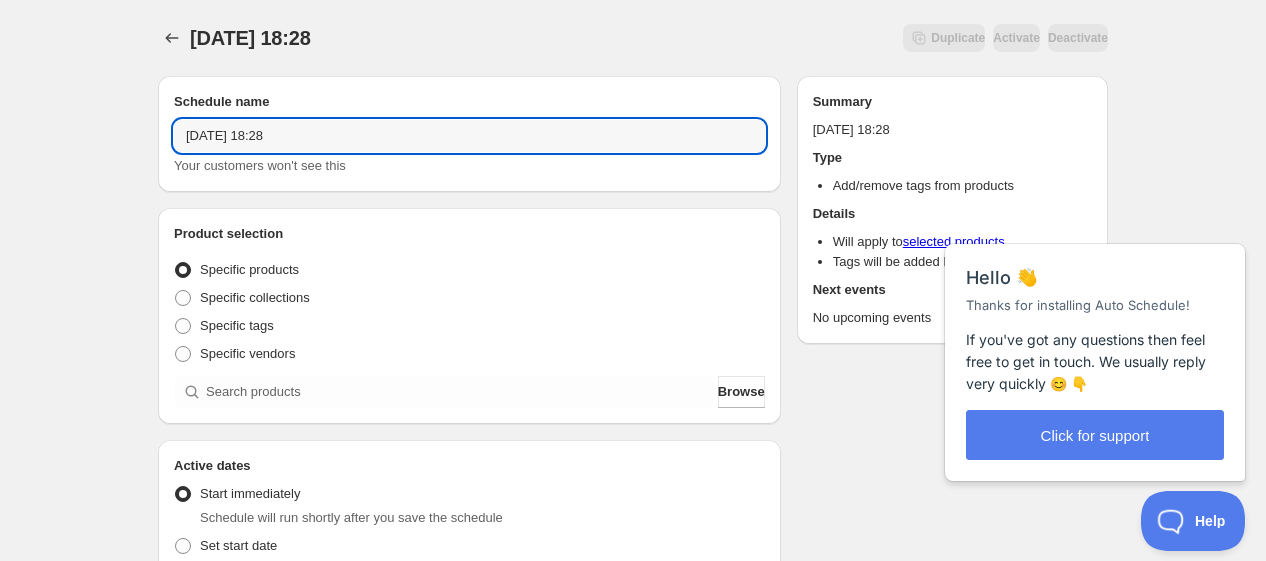 drag, startPoint x: 278, startPoint y: 138, endPoint x: 717, endPoint y: 165, distance: 439.8295 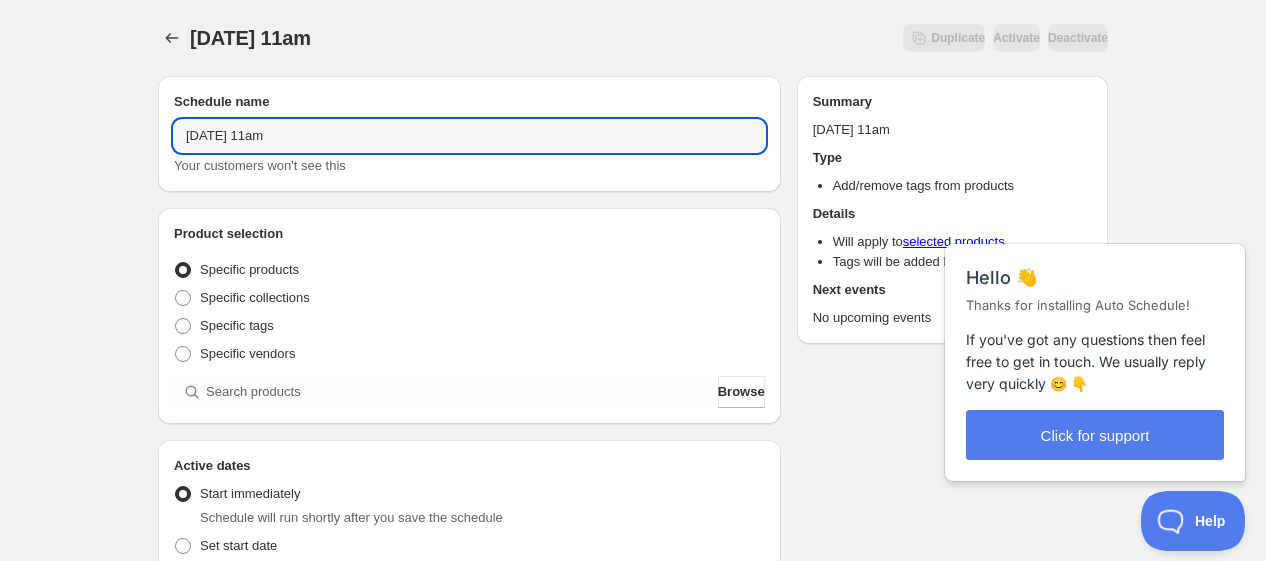 scroll, scrollTop: 111, scrollLeft: 0, axis: vertical 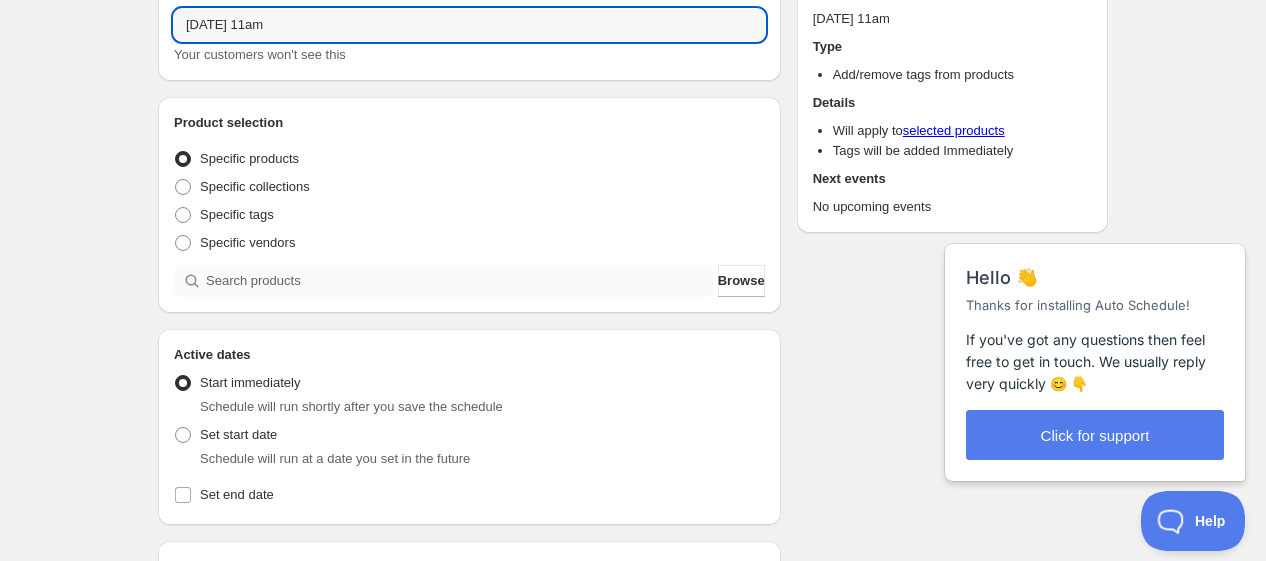 type on "Thu Jul 17 2025 11am" 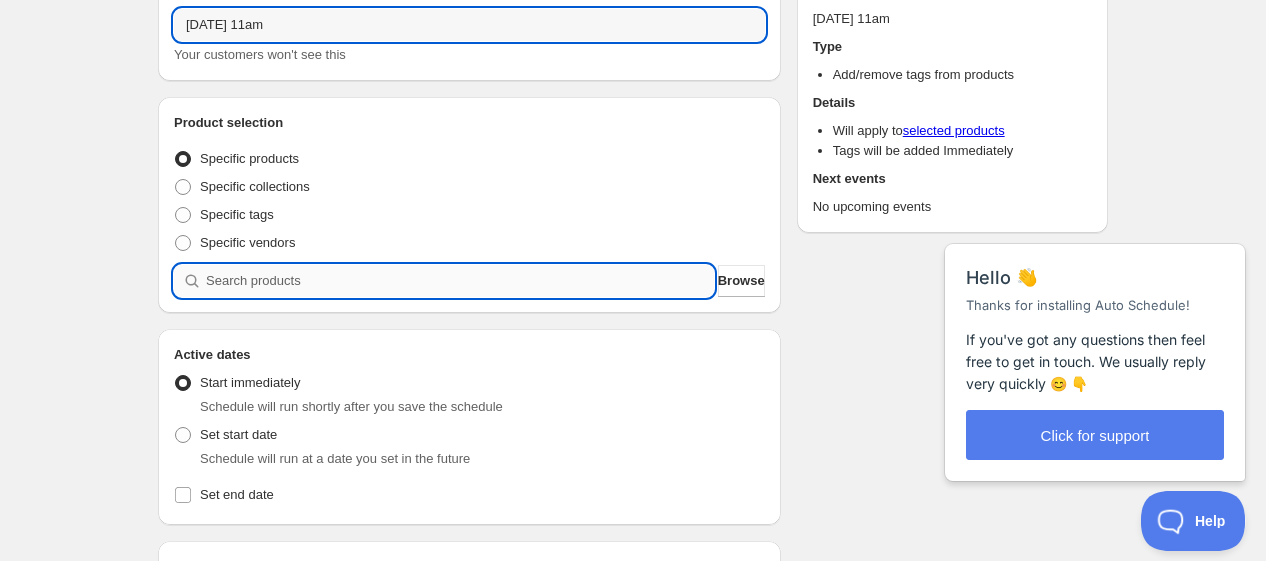 click at bounding box center [460, 281] 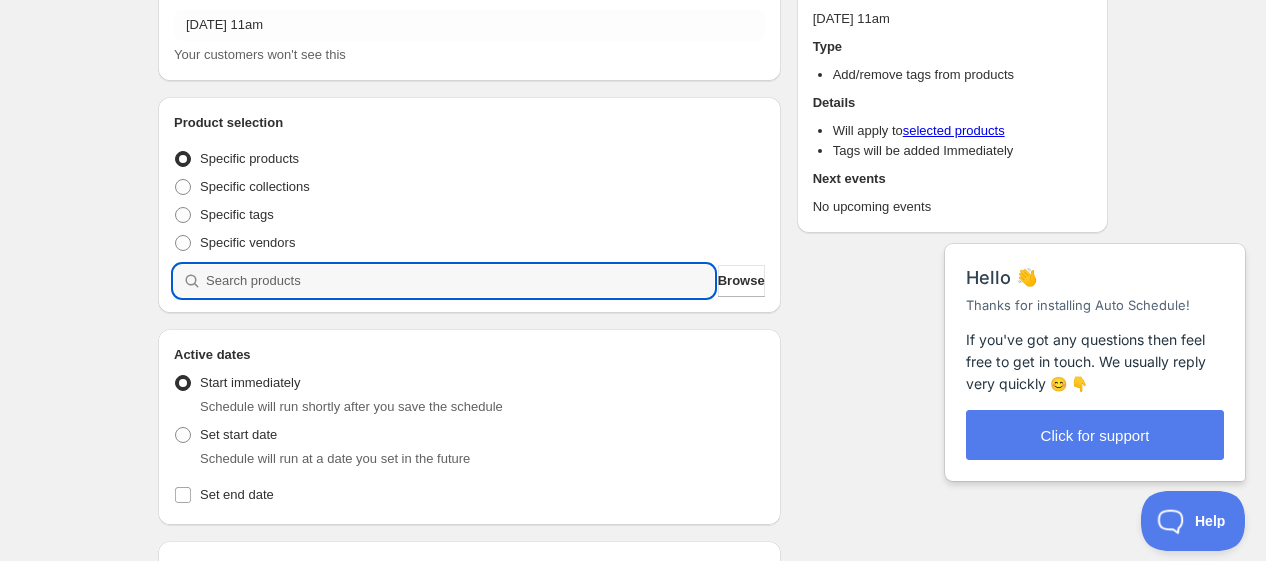 scroll, scrollTop: 333, scrollLeft: 0, axis: vertical 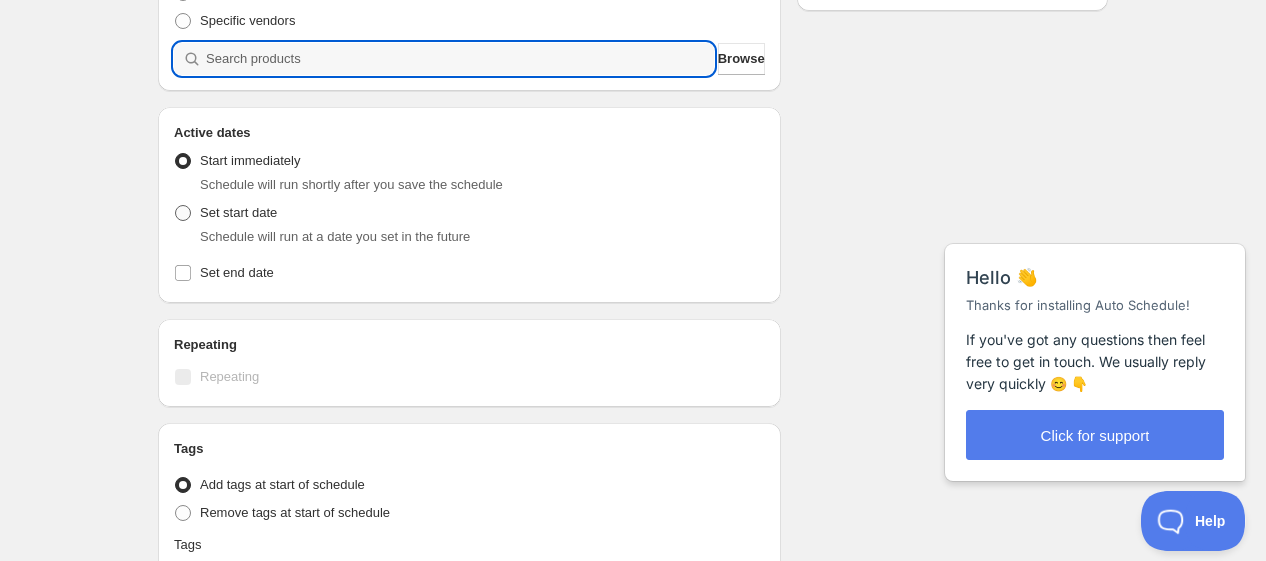 click on "Set start date" at bounding box center (225, 213) 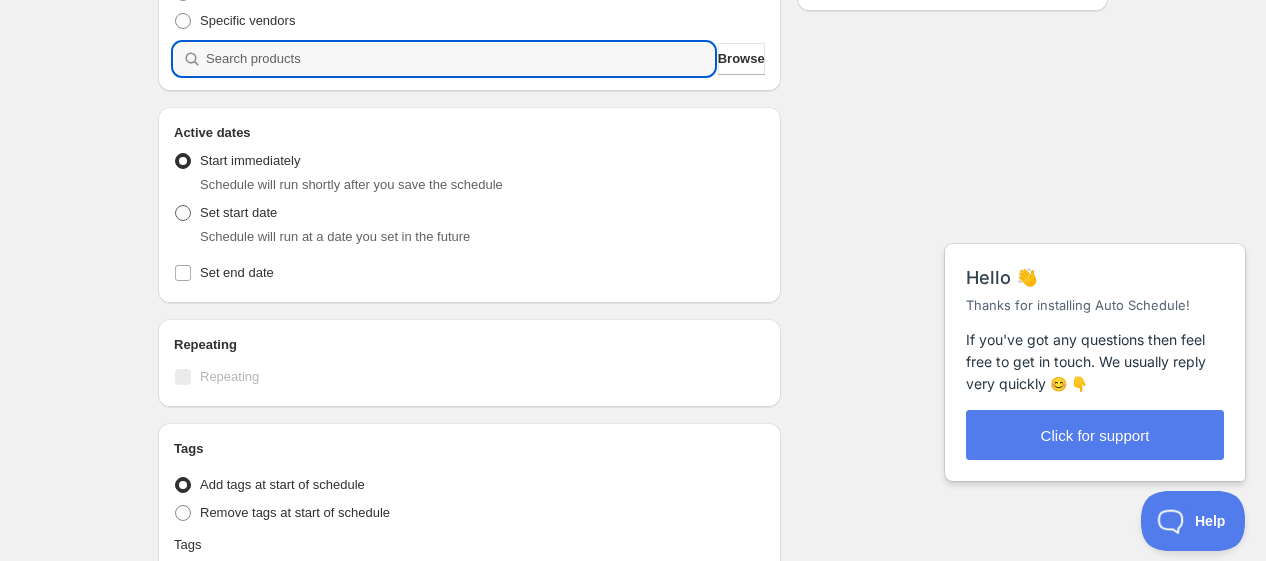 radio on "true" 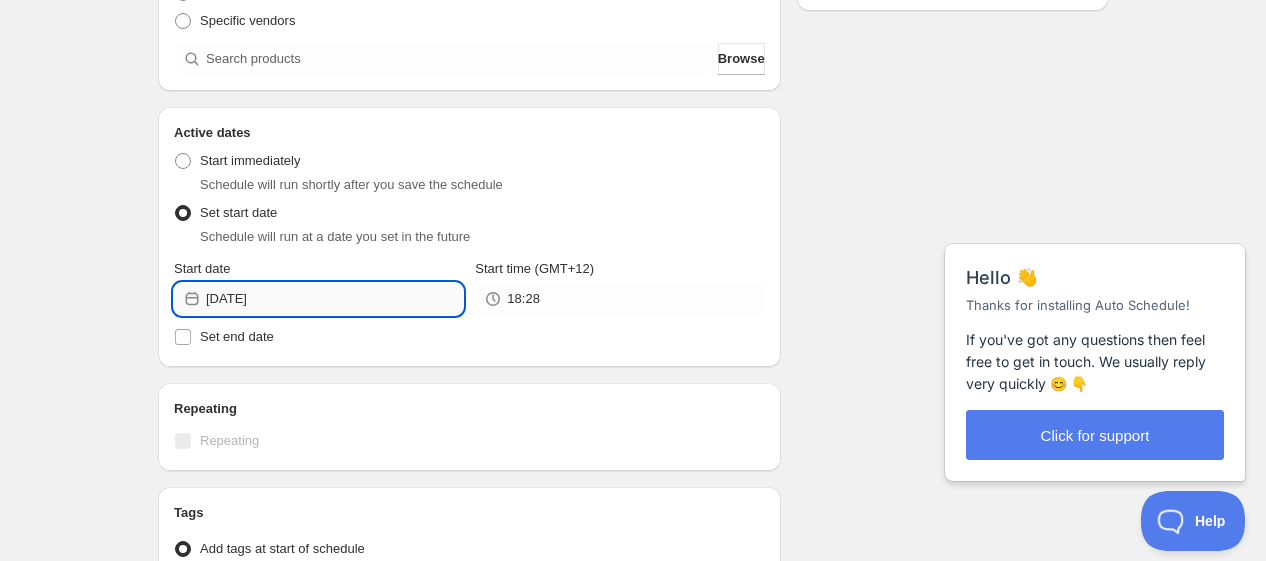 click on "2025-07-16" at bounding box center (334, 299) 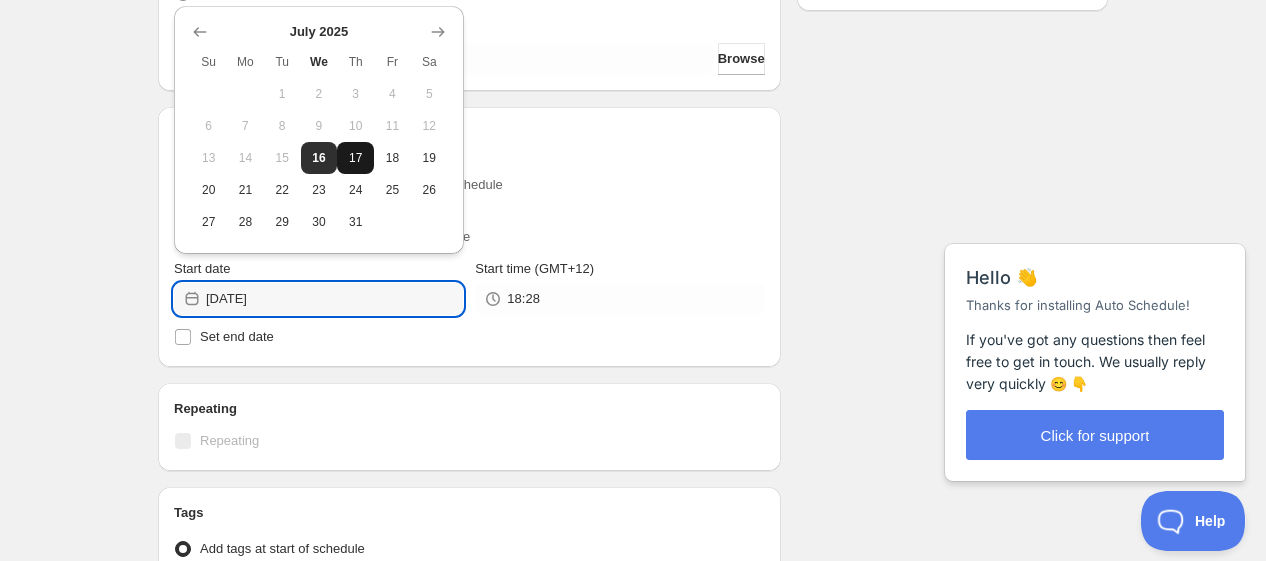 click on "17" at bounding box center (355, 158) 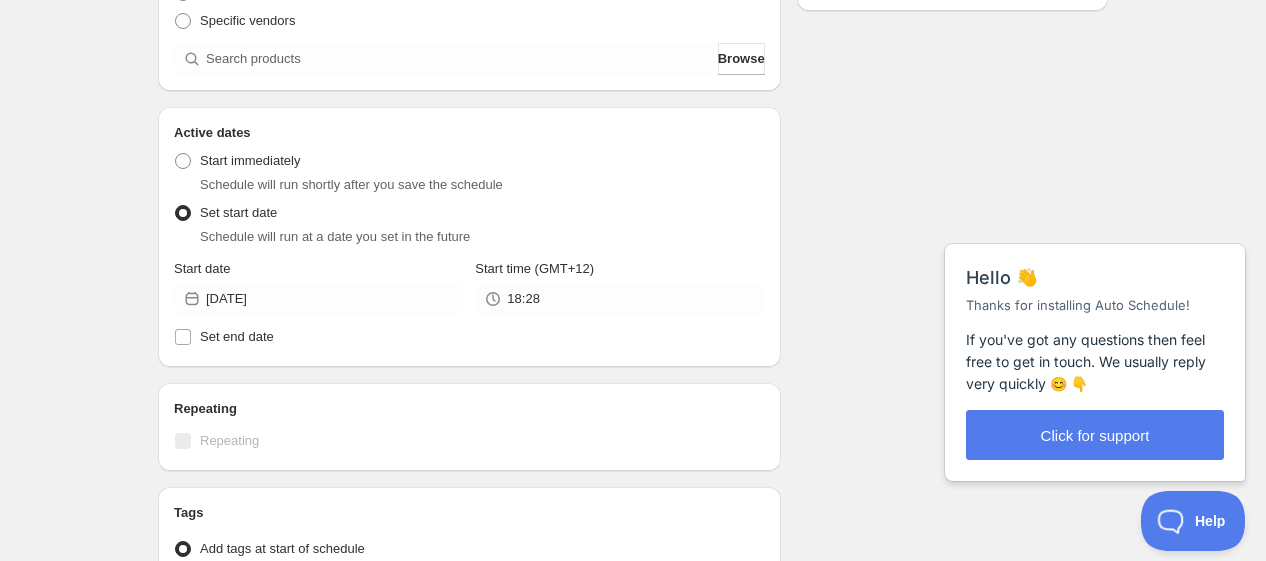type on "2025-07-17" 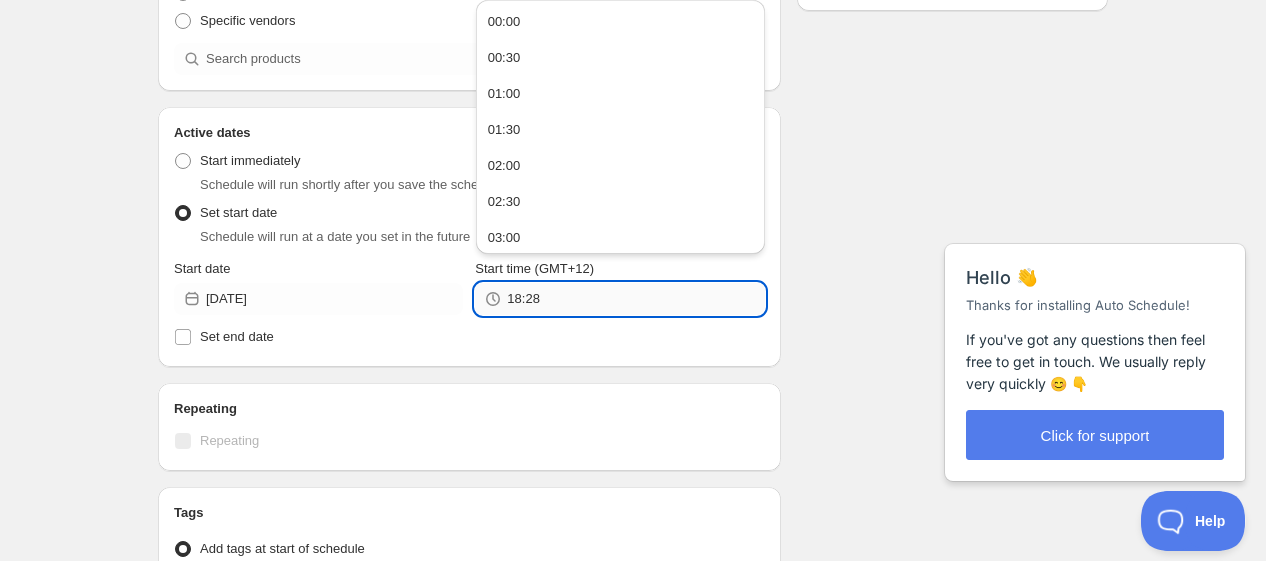 click on "18:28" at bounding box center (635, 299) 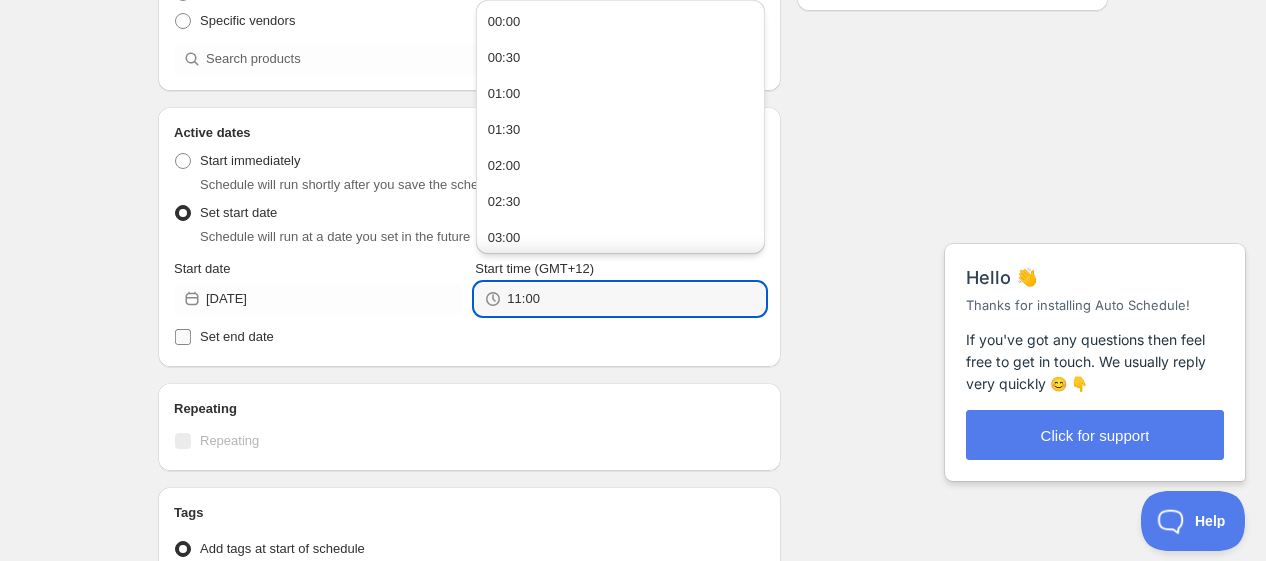 type on "11:00" 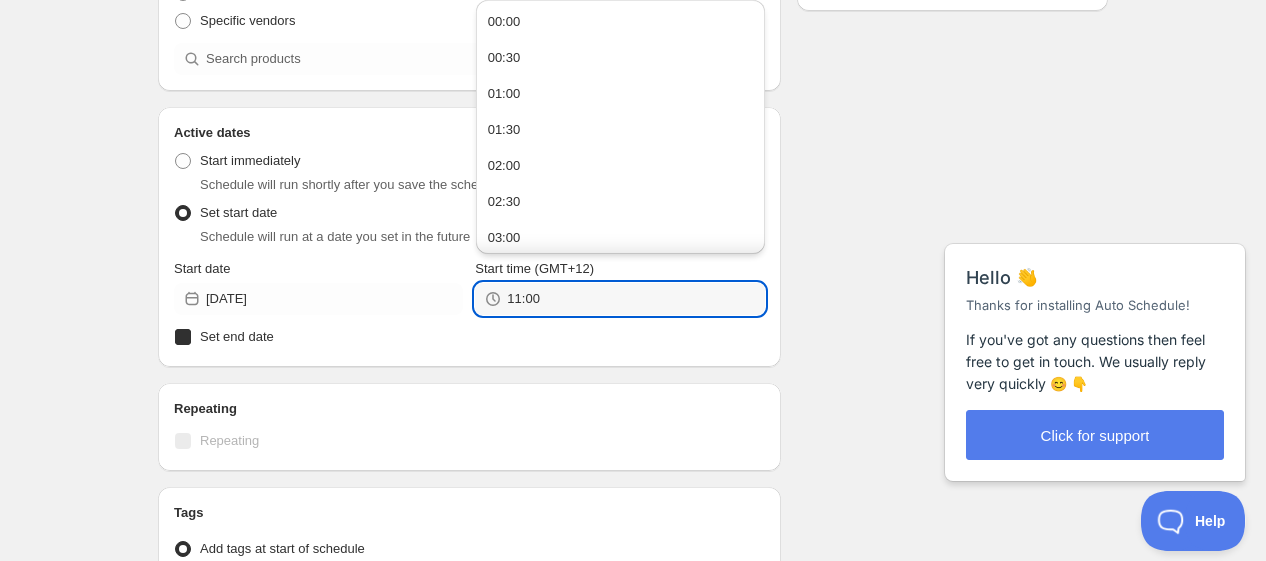 checkbox on "true" 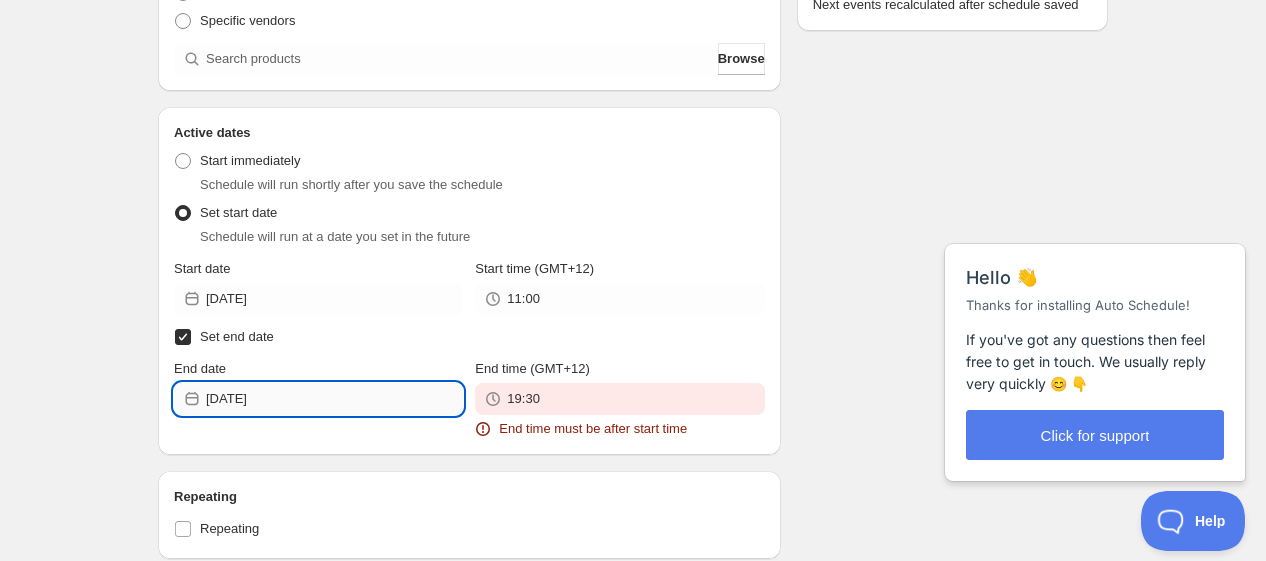 click on "2025-07-16" at bounding box center [334, 399] 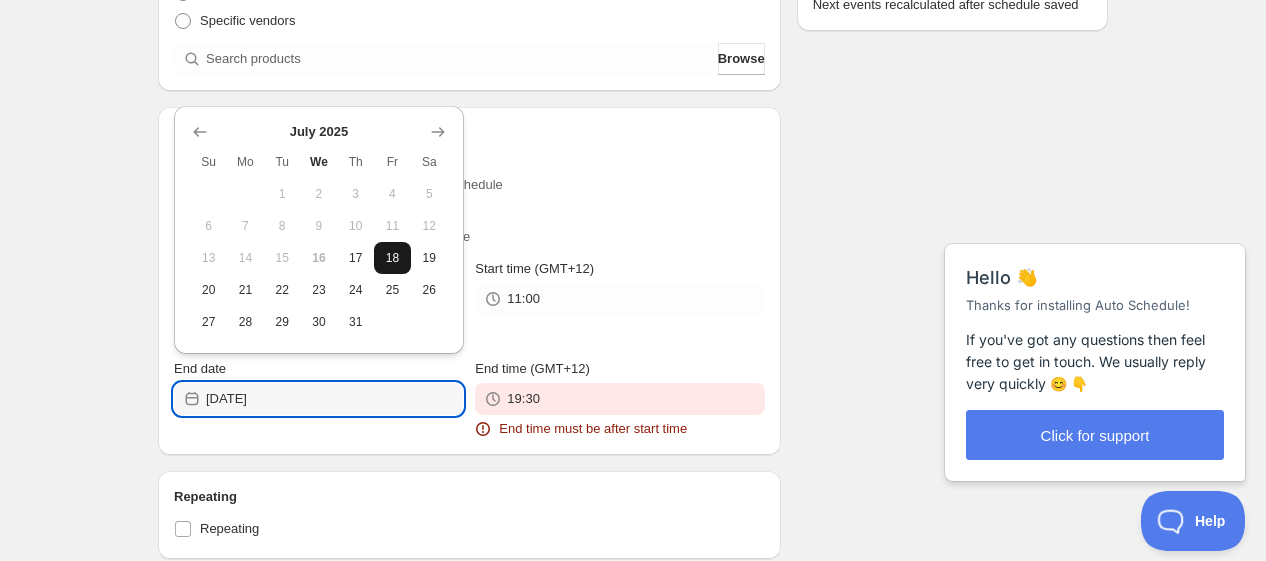 click on "18" at bounding box center [392, 258] 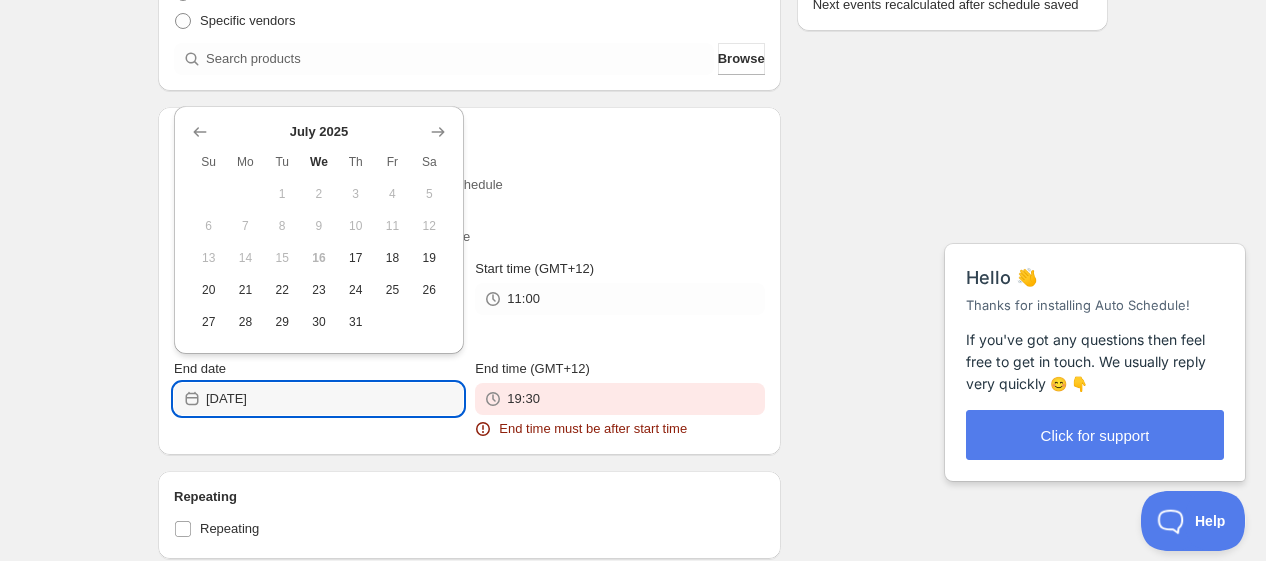 type on "2025-07-18" 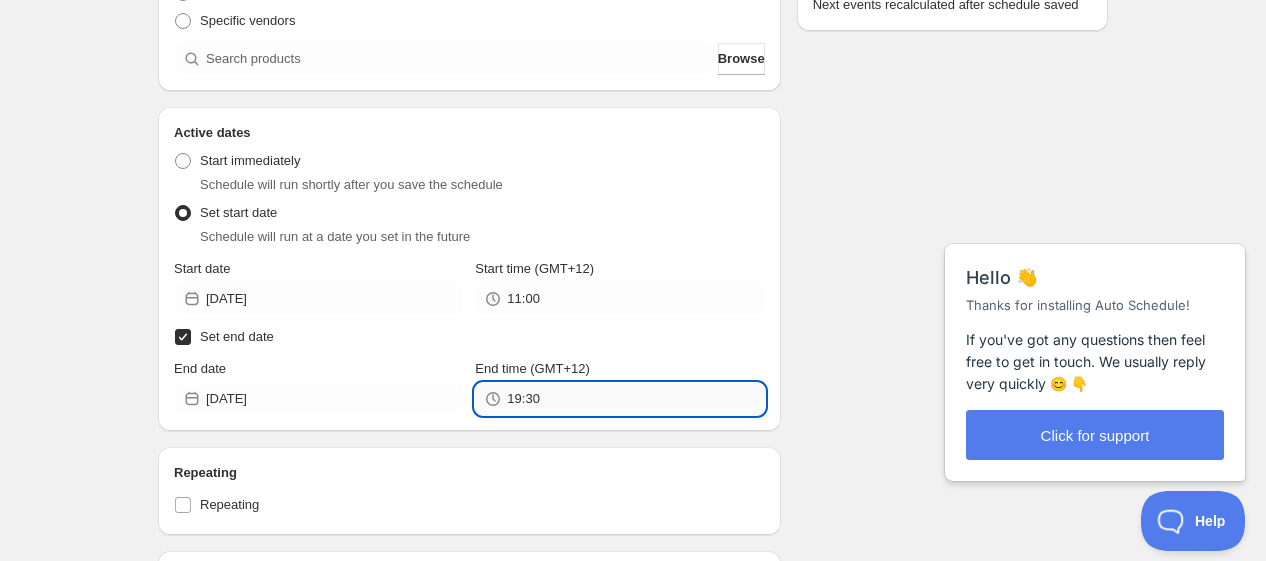 click on "19:30" at bounding box center (635, 399) 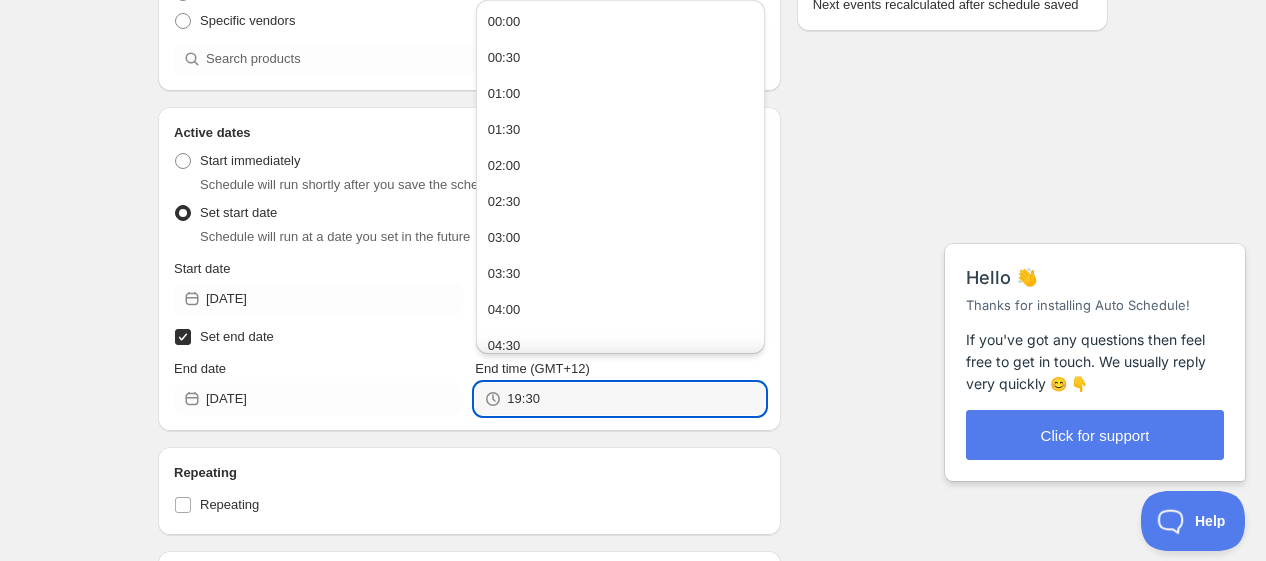 paste on "1:0" 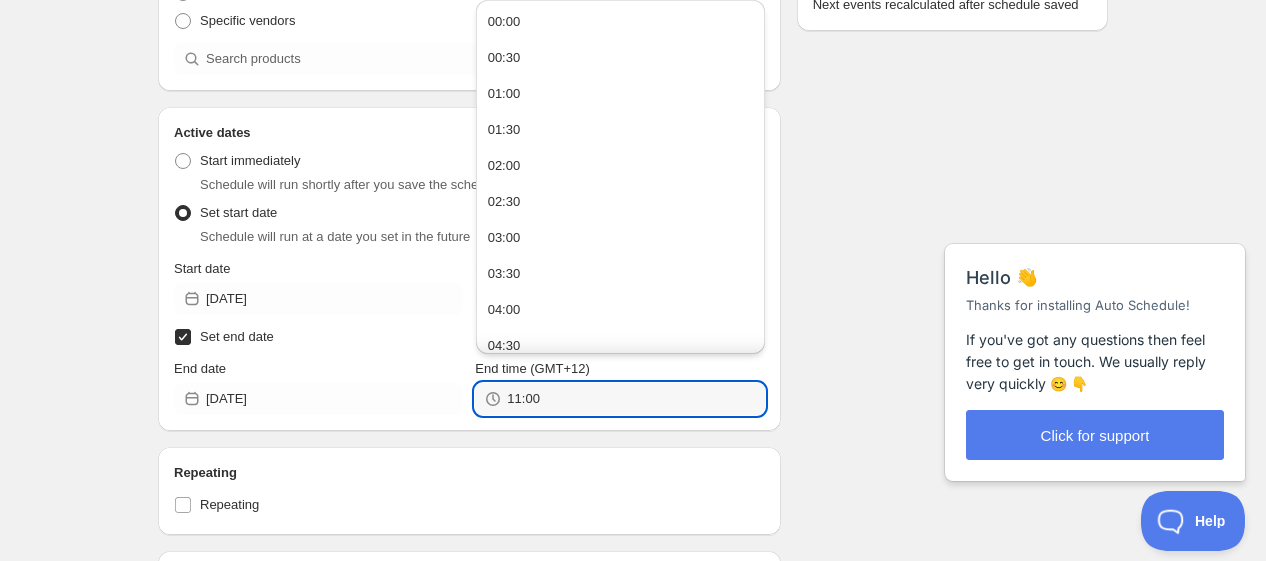 type on "11:00" 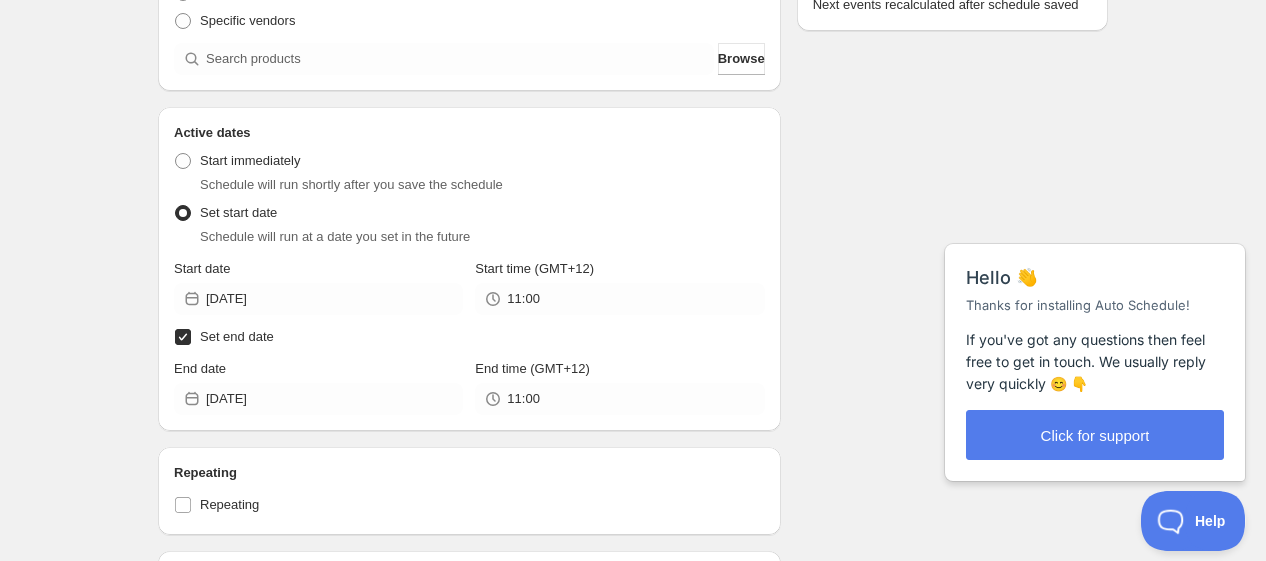 scroll, scrollTop: 775, scrollLeft: 0, axis: vertical 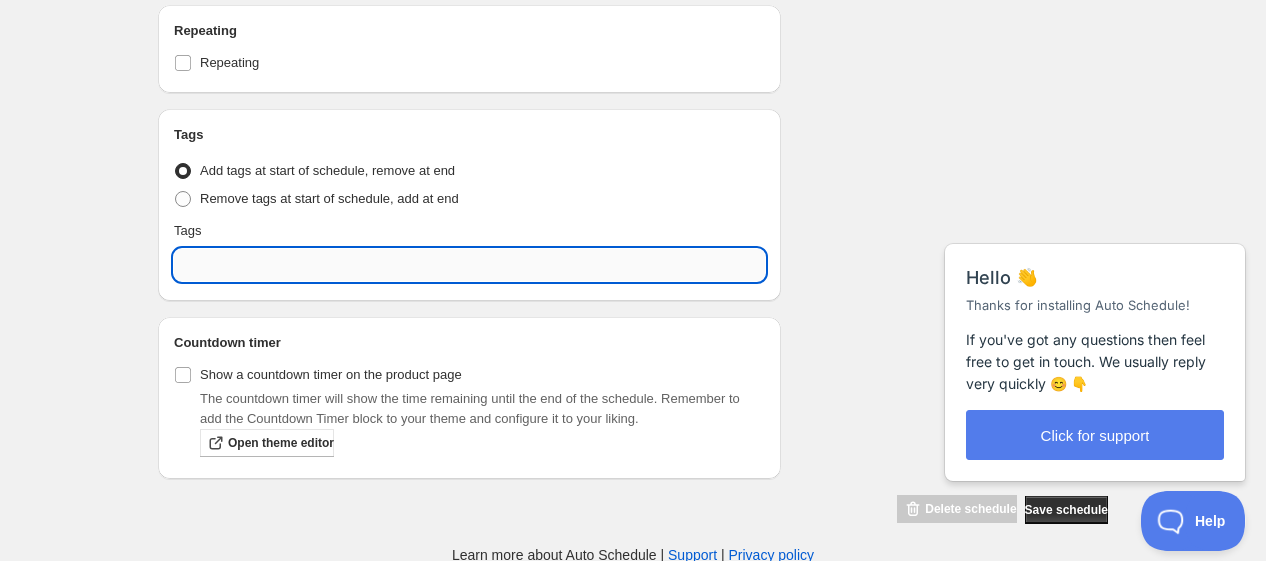 click at bounding box center (469, 265) 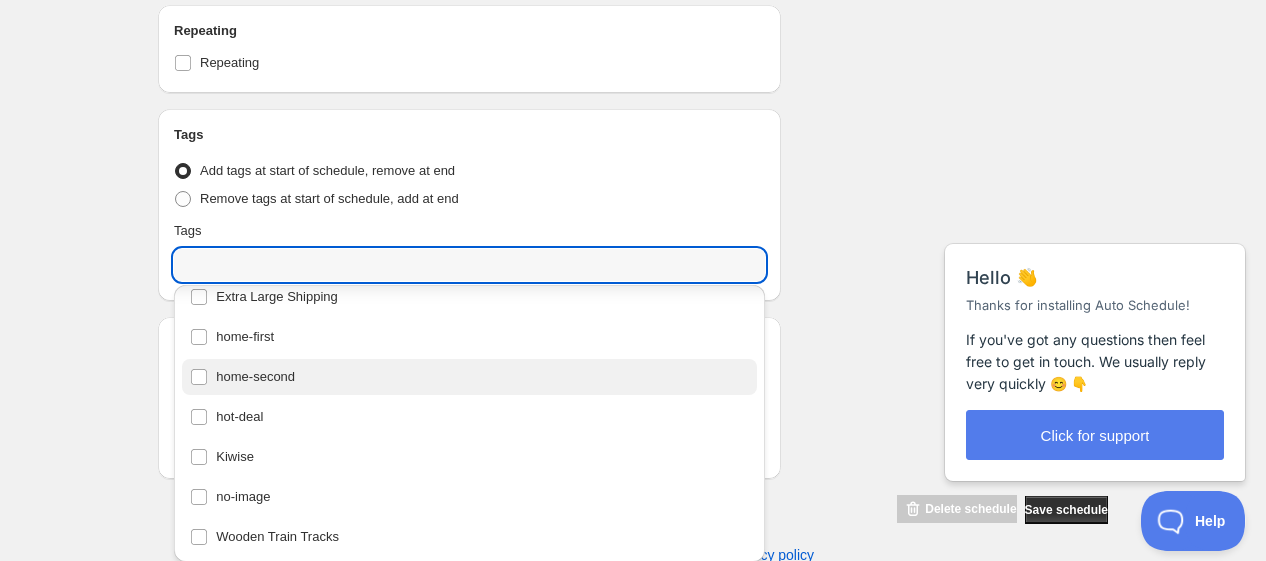 click on "home-second" at bounding box center (469, 377) 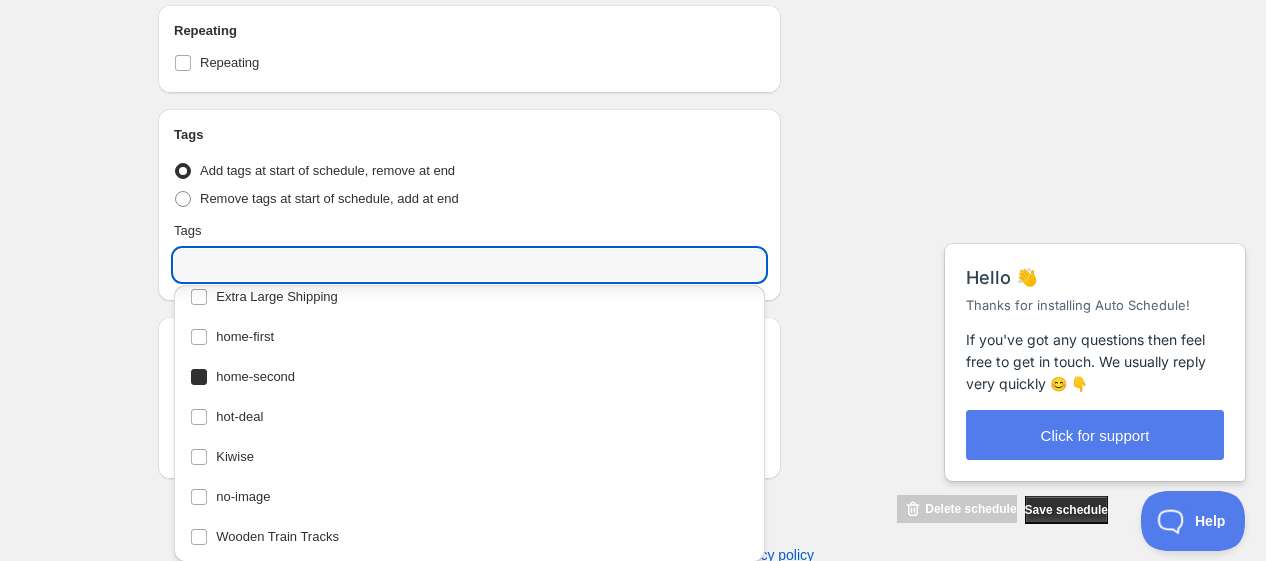 type on "home-second" 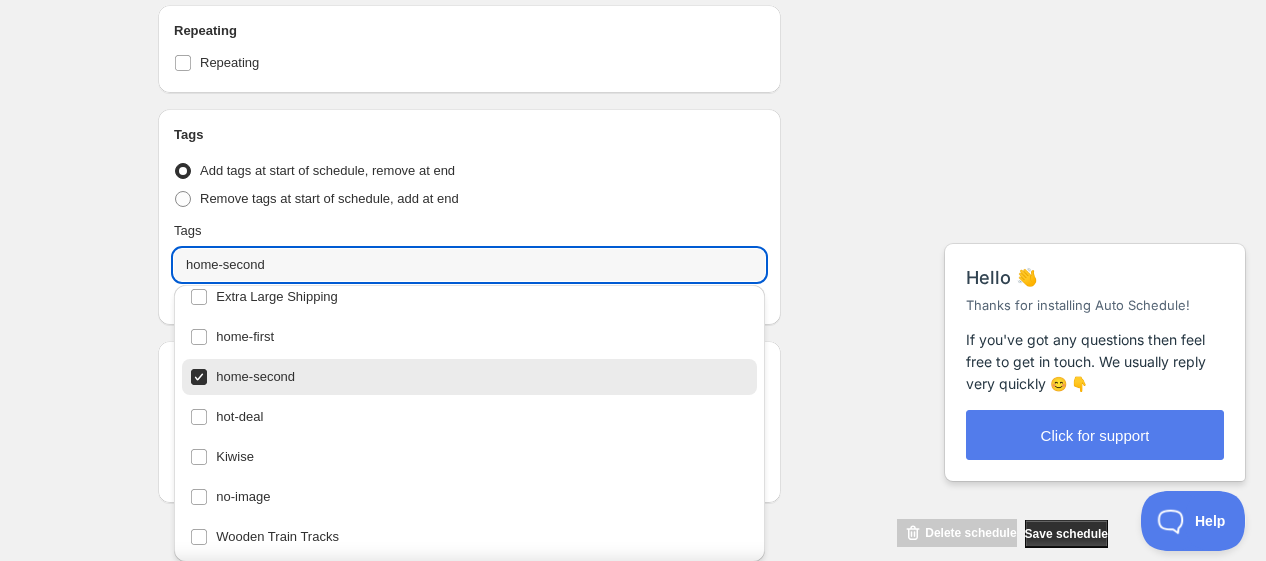 scroll, scrollTop: 45, scrollLeft: 0, axis: vertical 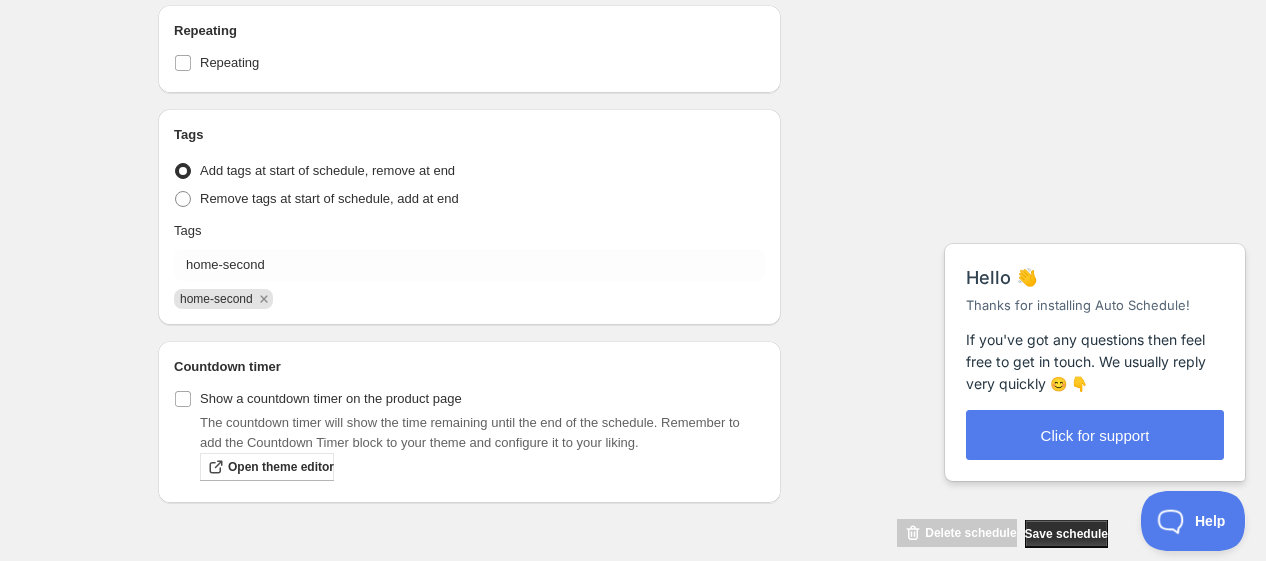 click on "Remove tags at start of schedule, add at end" at bounding box center [469, 199] 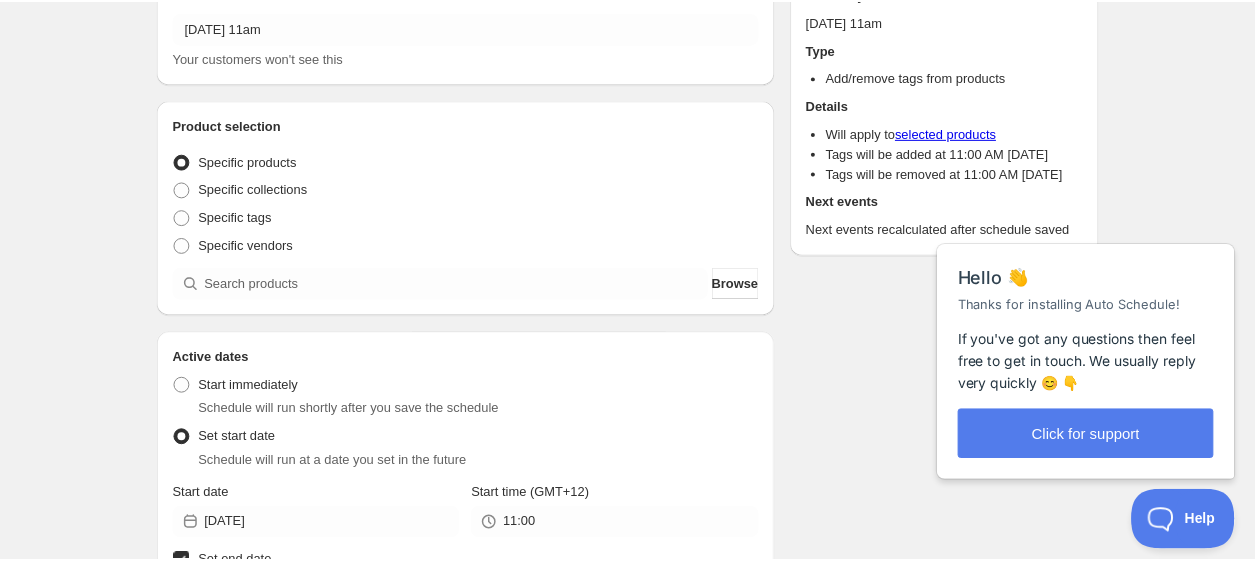 scroll, scrollTop: 0, scrollLeft: 0, axis: both 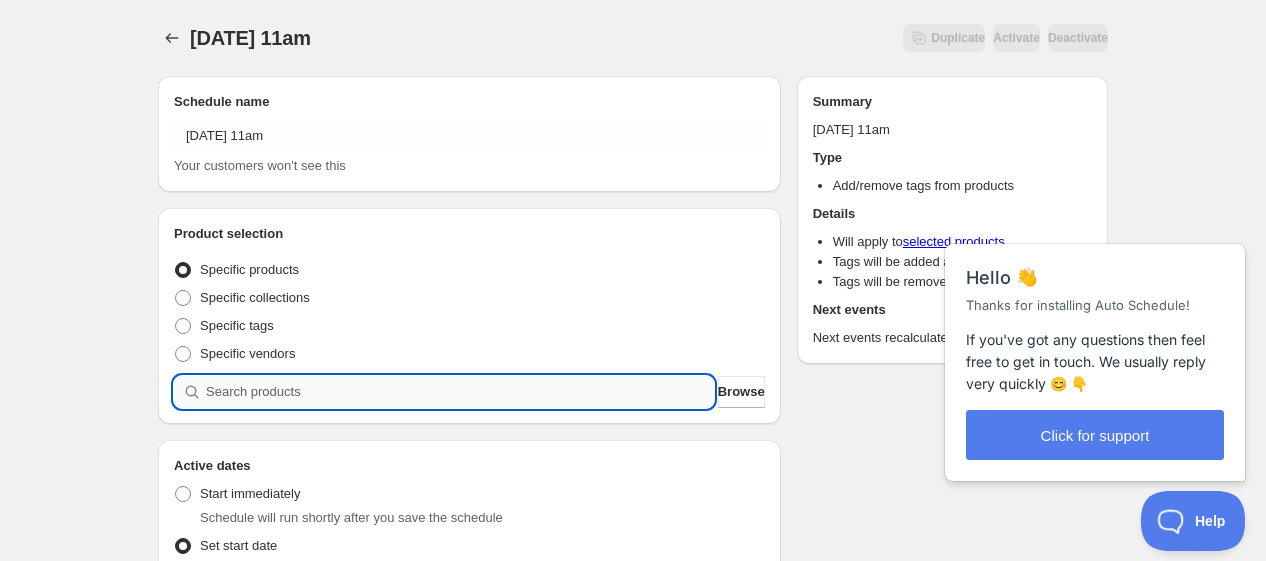 click at bounding box center [460, 392] 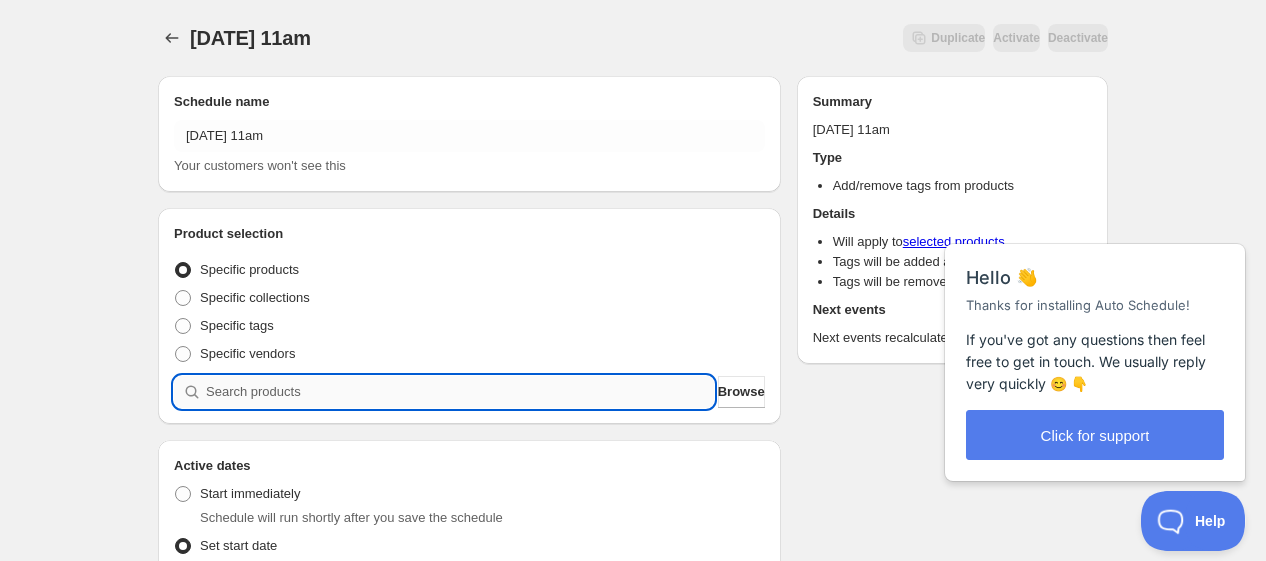 paste on "KWS50104" 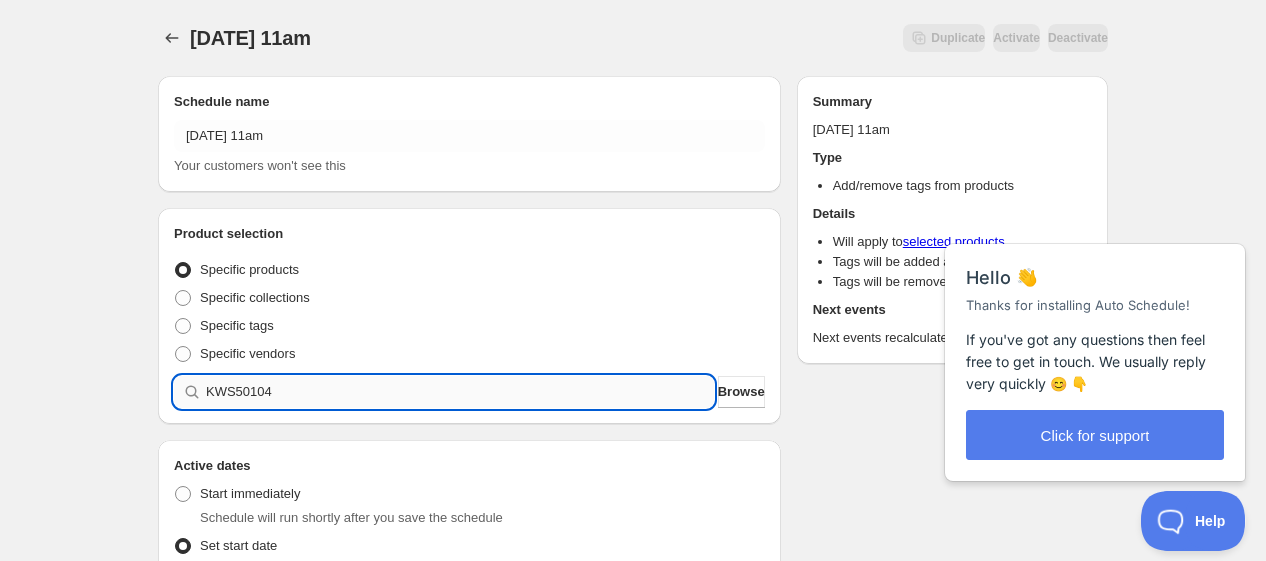 type 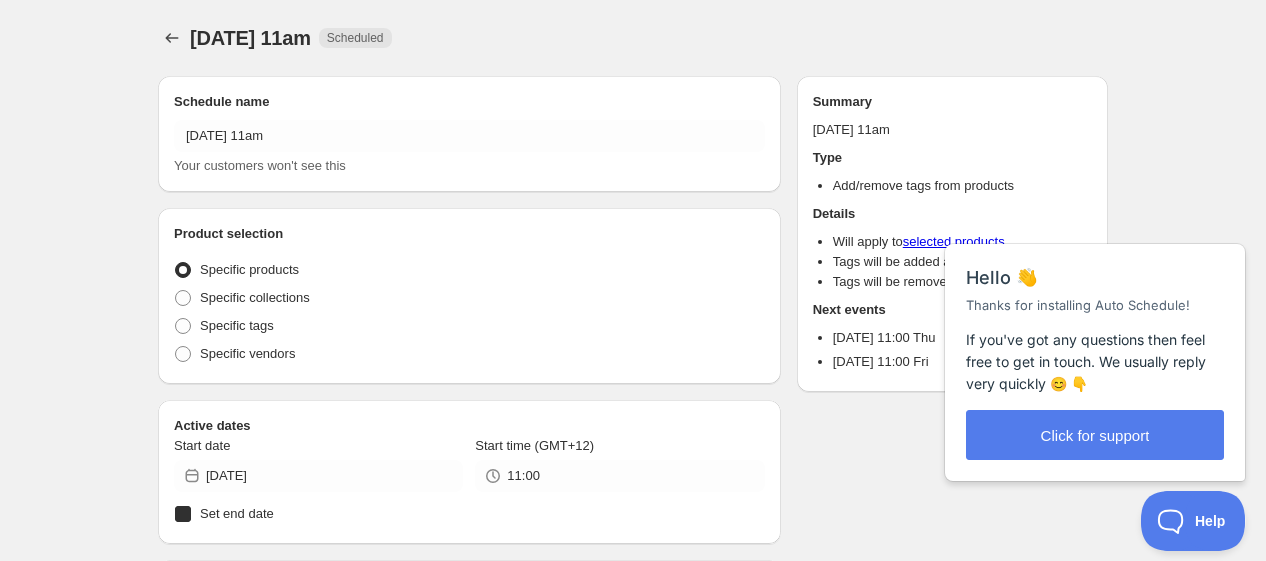 radio on "true" 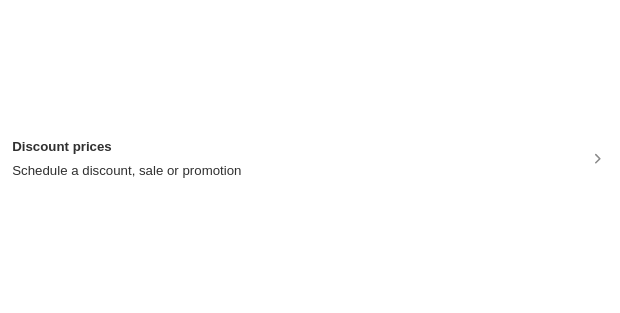 scroll, scrollTop: 0, scrollLeft: 0, axis: both 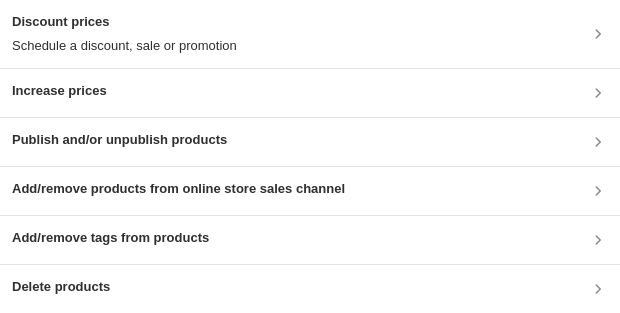 click on "Add/remove tags from products" at bounding box center (110, 238) 